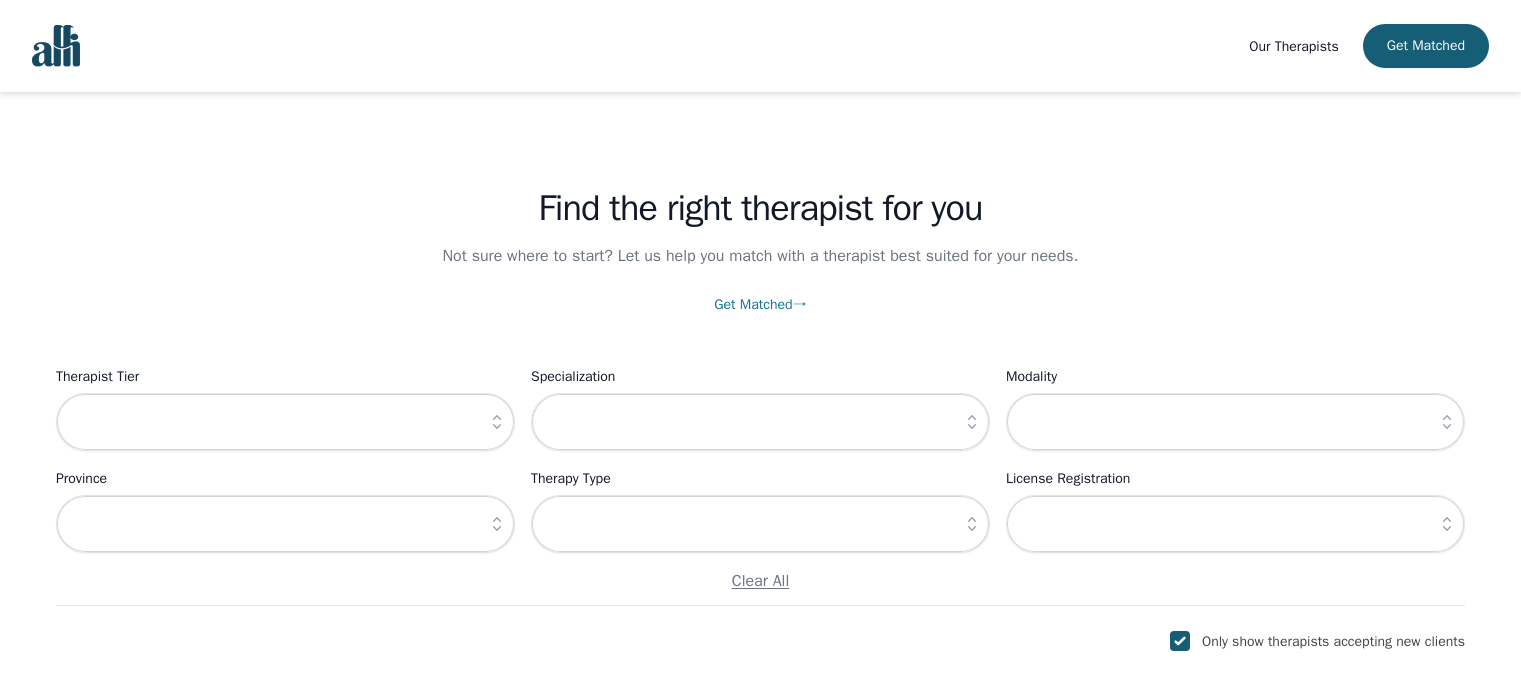 scroll, scrollTop: 1400, scrollLeft: 0, axis: vertical 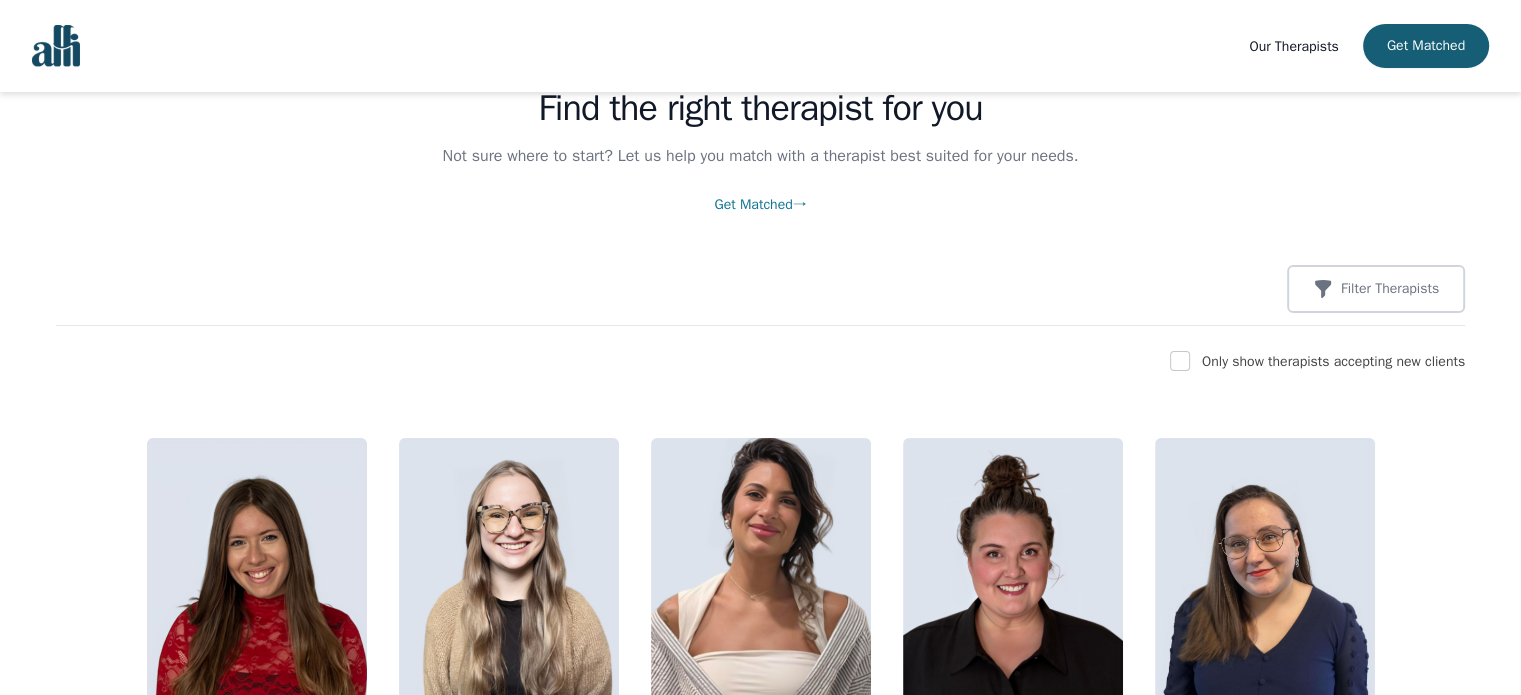 click on "Only show therapists accepting new clients" at bounding box center [1333, 362] 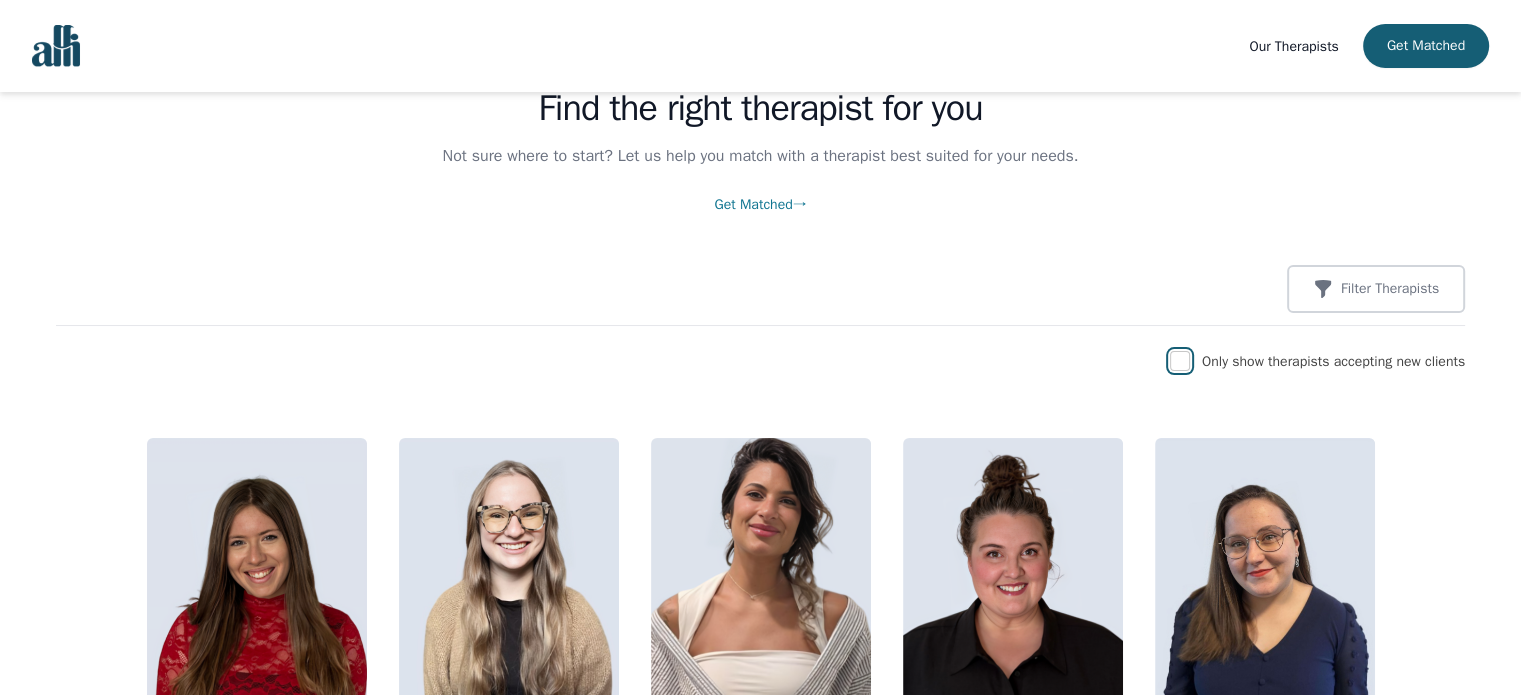 click at bounding box center (1180, 361) 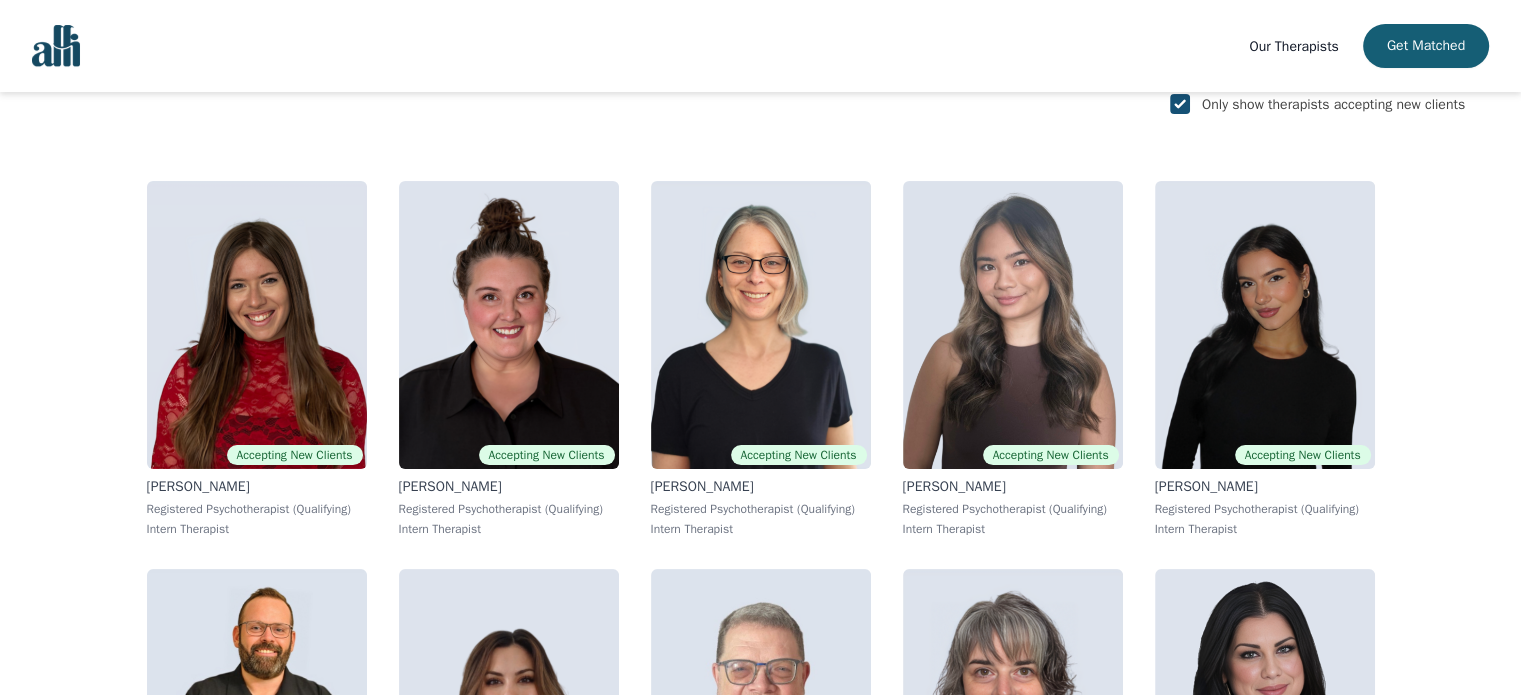 scroll, scrollTop: 400, scrollLeft: 0, axis: vertical 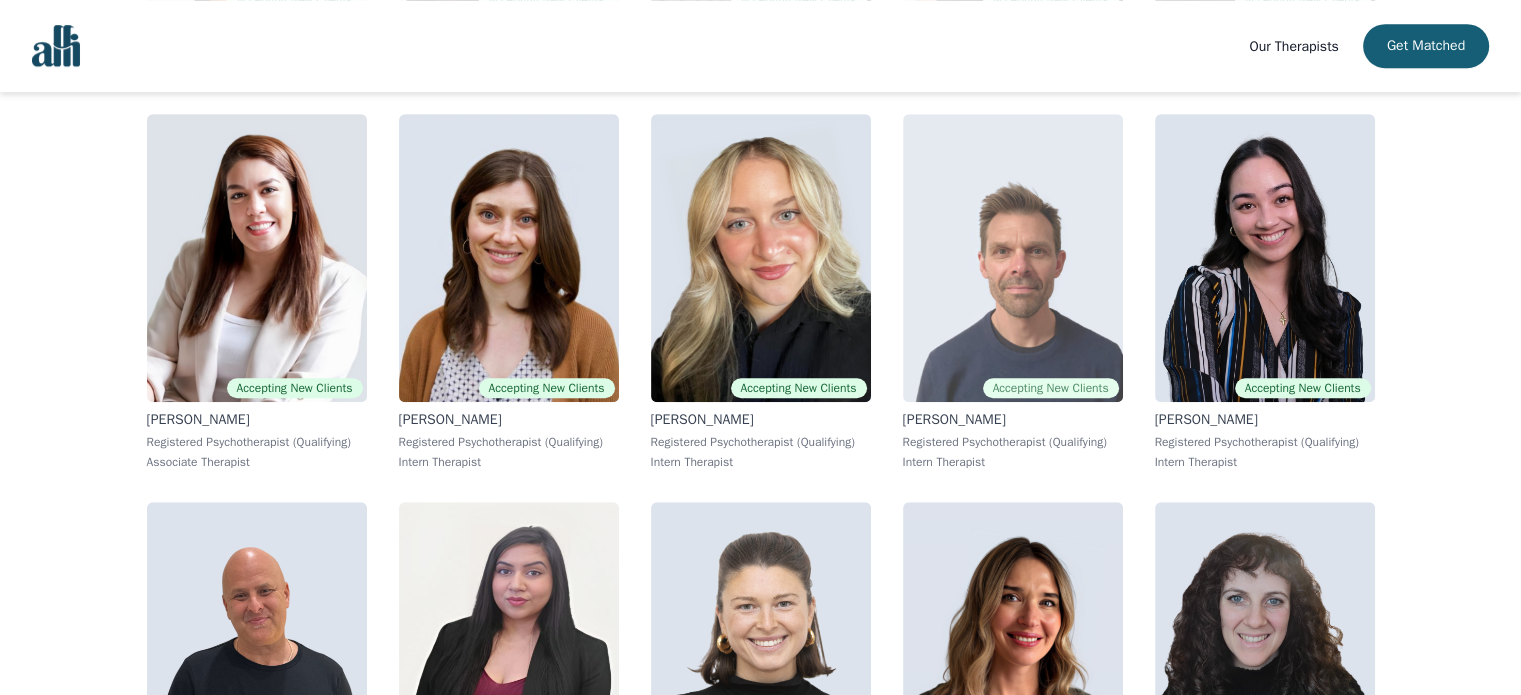 click at bounding box center [1013, 258] 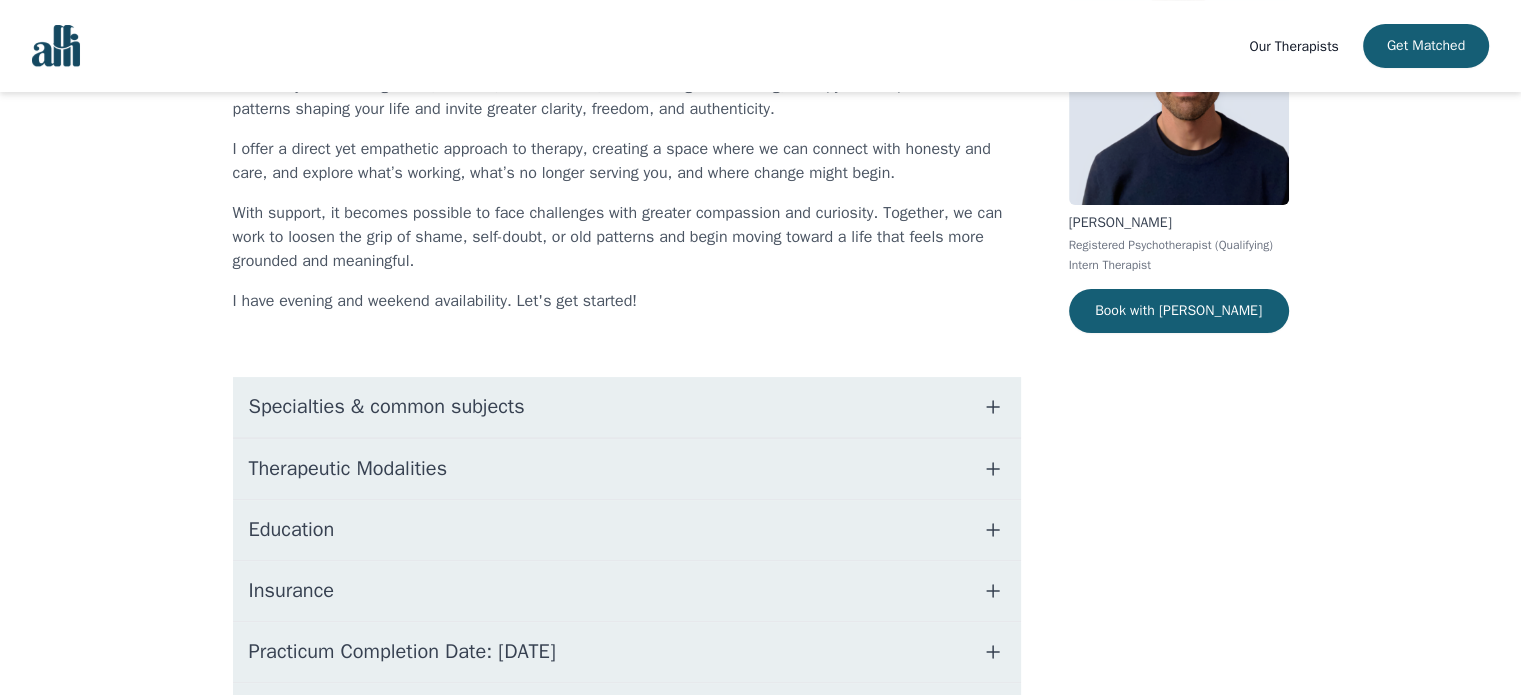 scroll, scrollTop: 300, scrollLeft: 0, axis: vertical 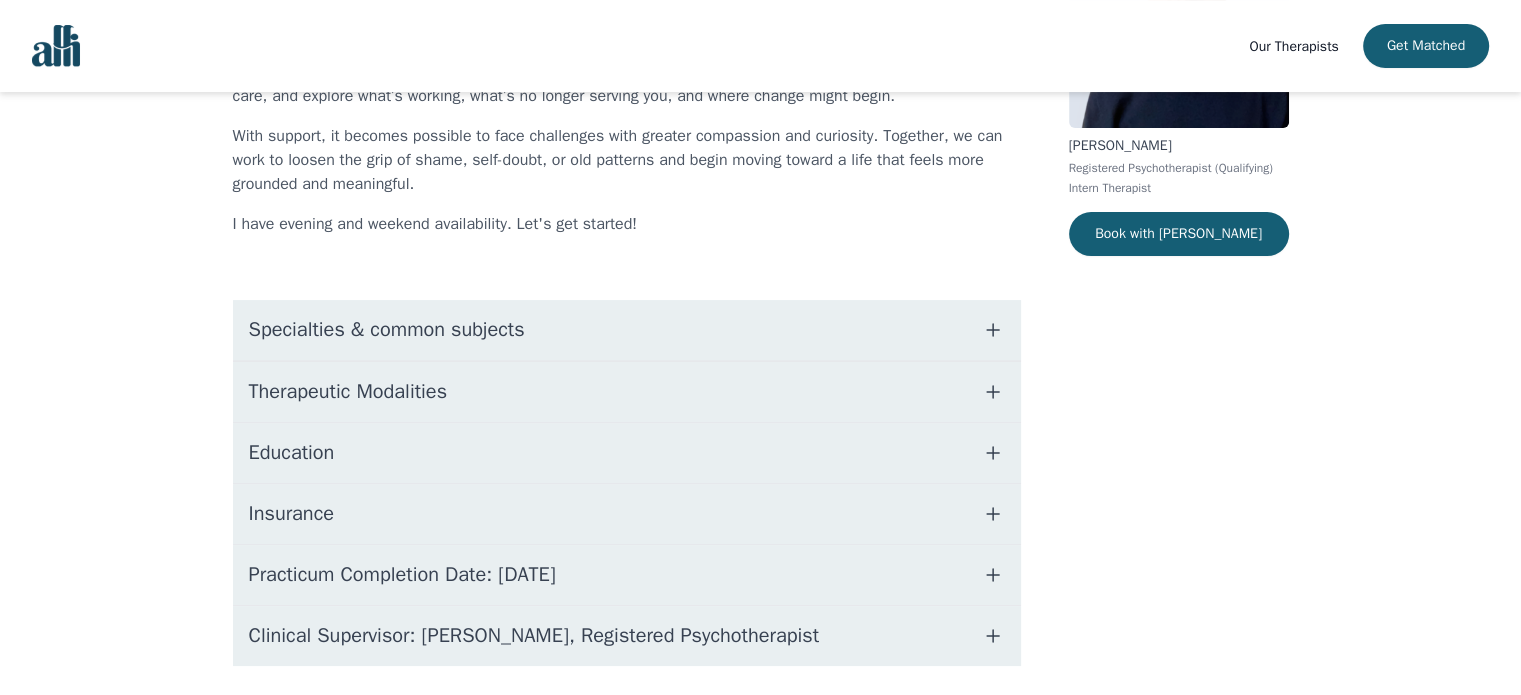 drag, startPoint x: 531, startPoint y: 509, endPoint x: 532, endPoint y: 538, distance: 29.017237 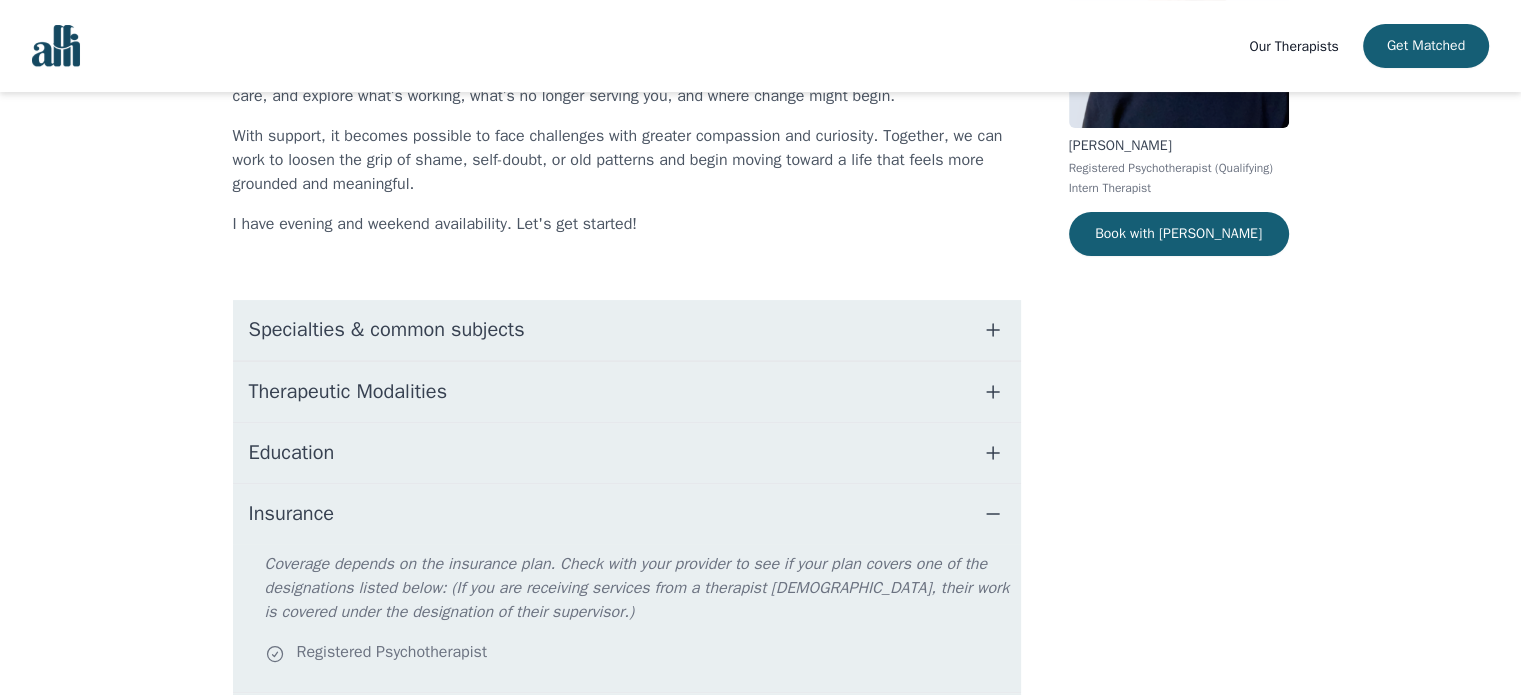 click on "Insurance" at bounding box center [627, 514] 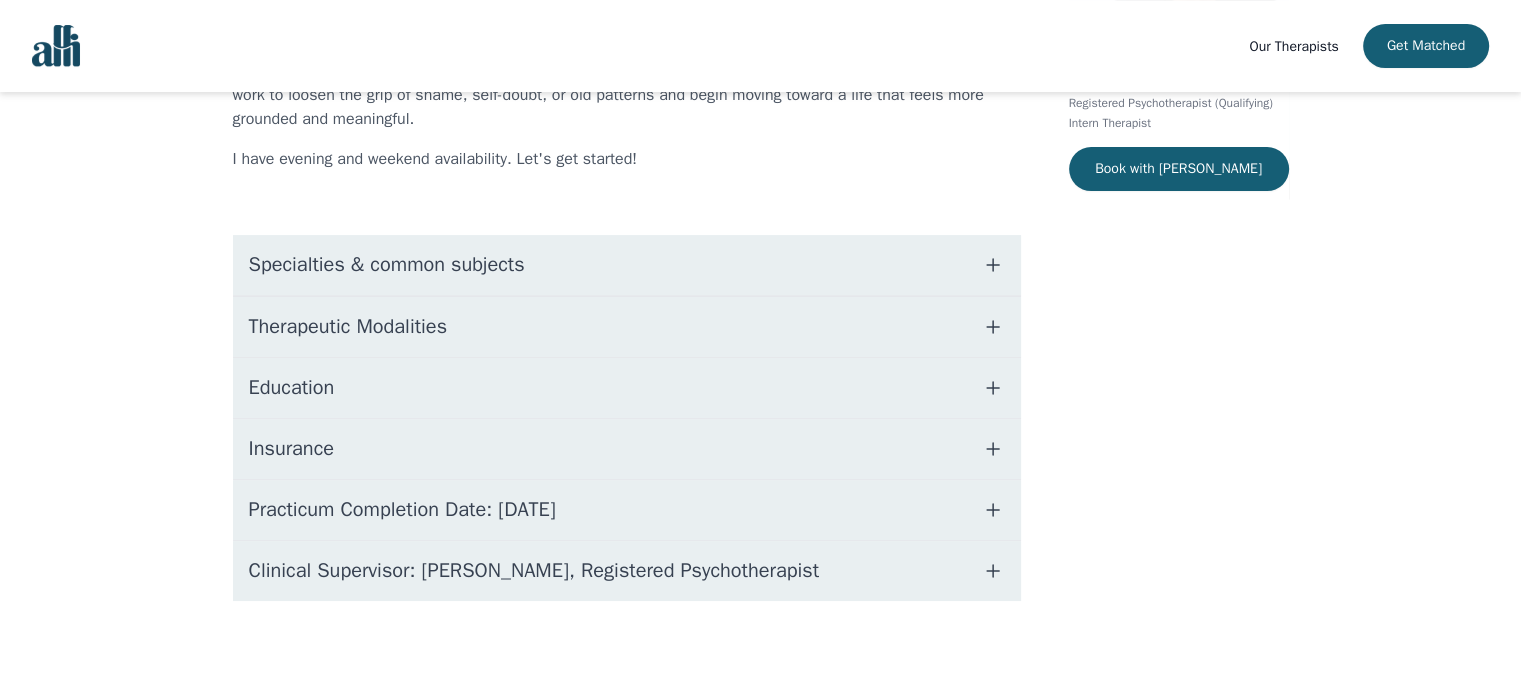 click on "Practicum Completion Date: 2025-12-19" at bounding box center [627, 510] 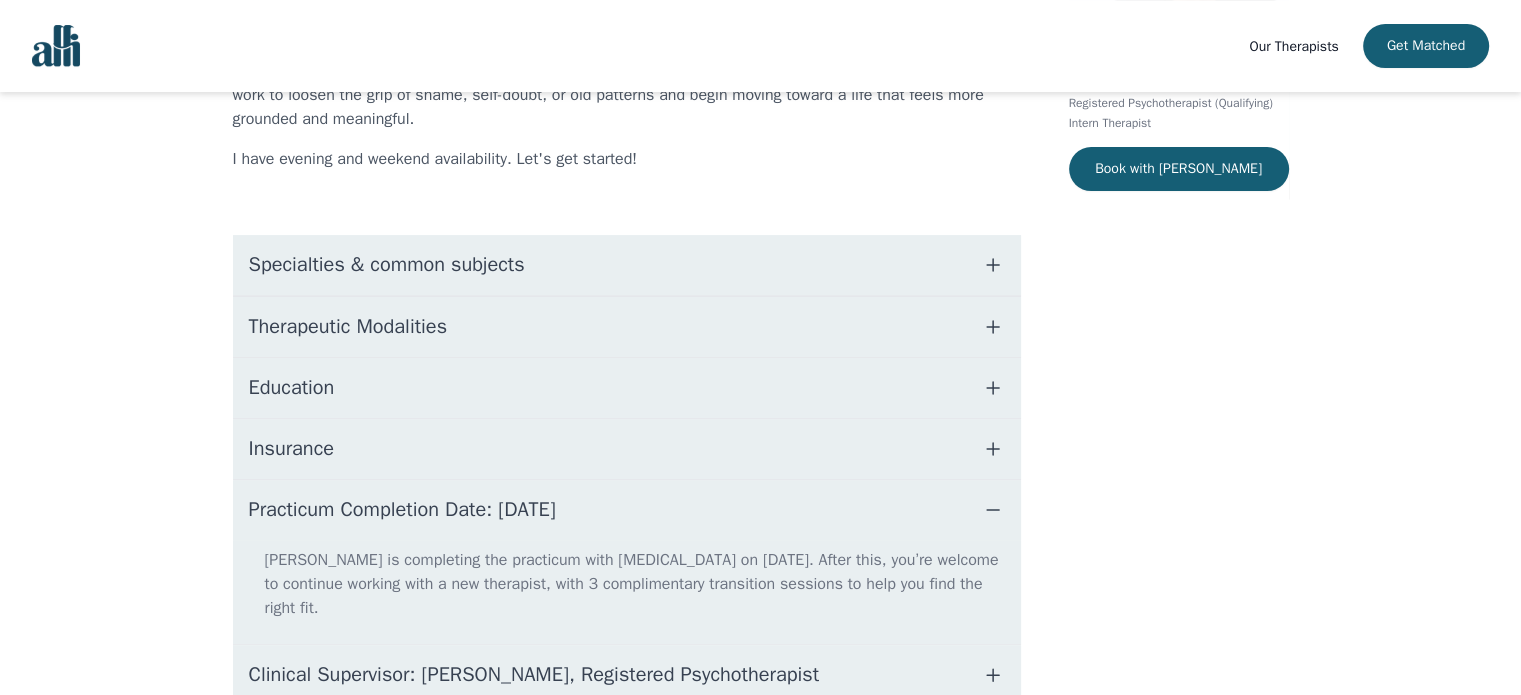 scroll, scrollTop: 445, scrollLeft: 0, axis: vertical 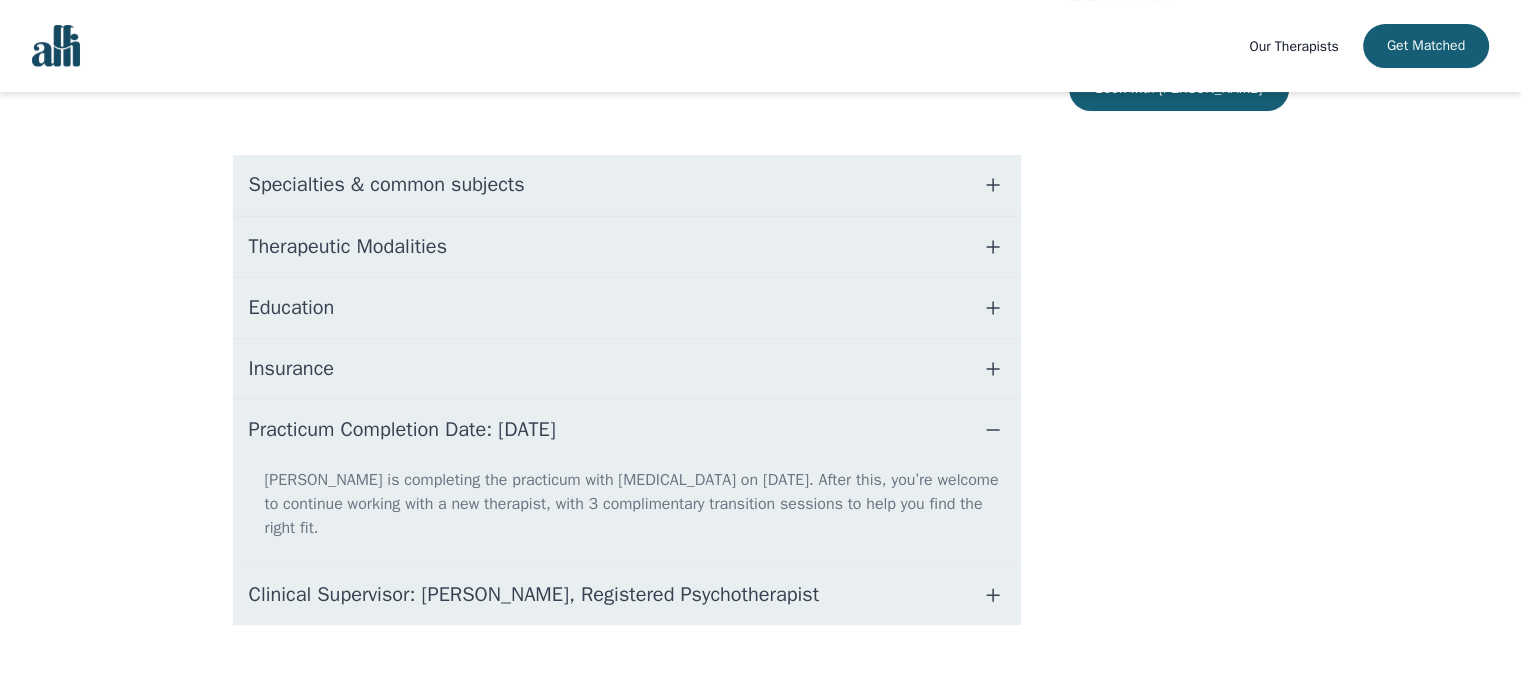 click on "Practicum Completion Date: 2025-12-19" at bounding box center (627, 430) 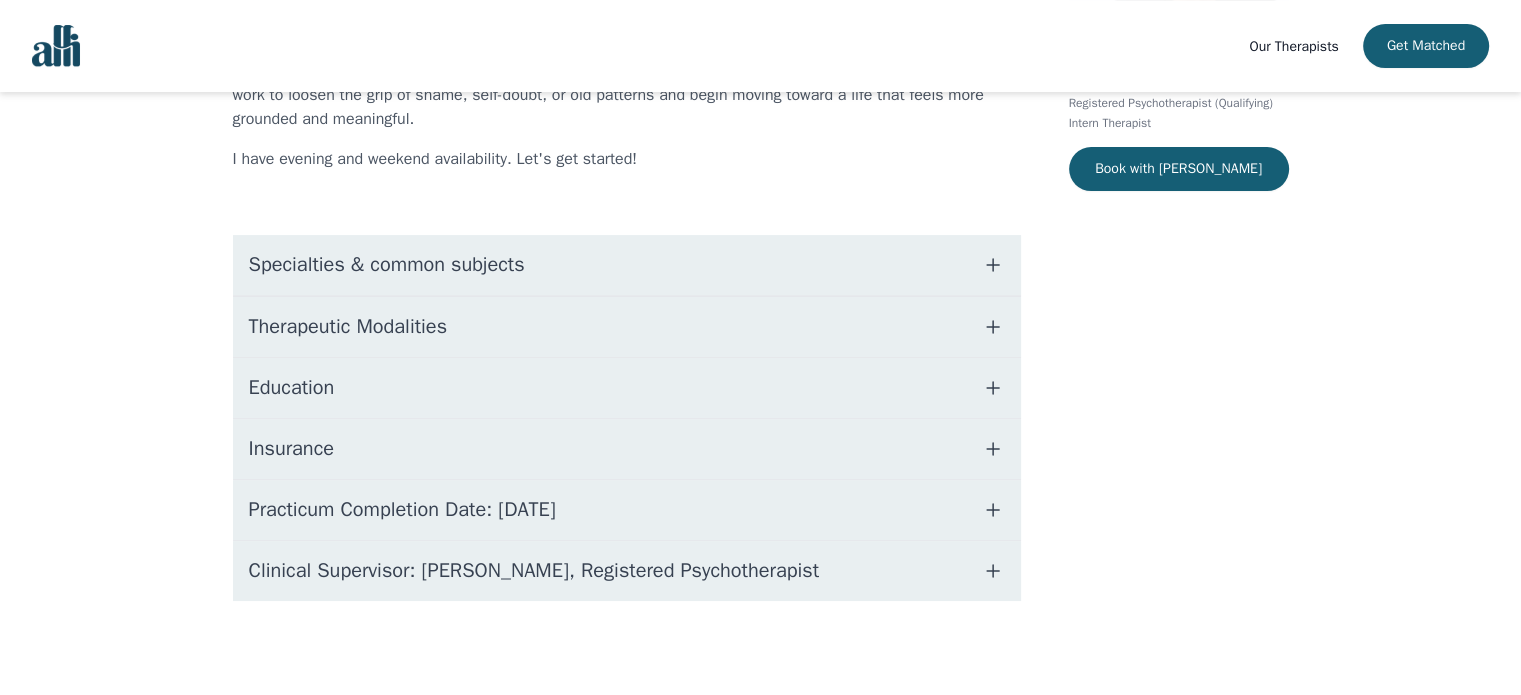 scroll, scrollTop: 0, scrollLeft: 0, axis: both 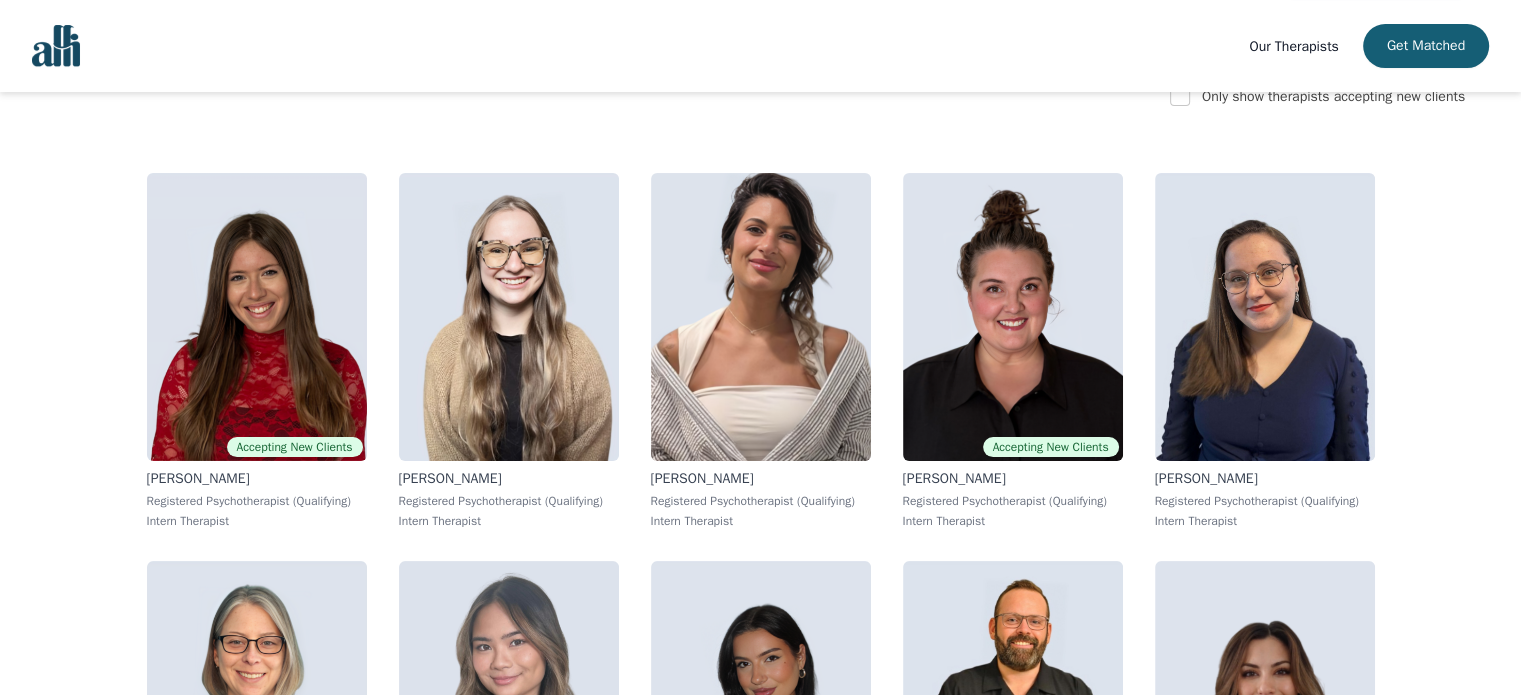 click on "Only show therapists accepting new clients" at bounding box center (1333, 97) 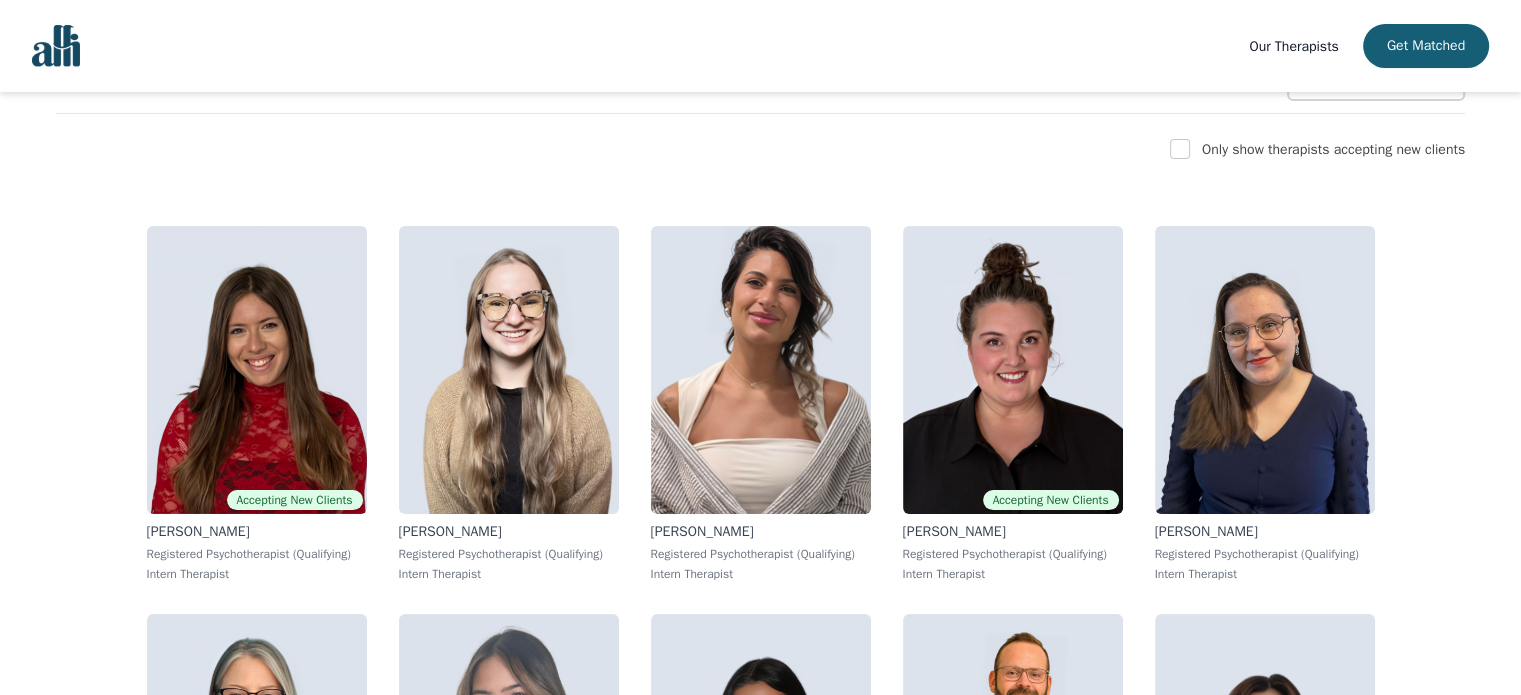 scroll, scrollTop: 265, scrollLeft: 0, axis: vertical 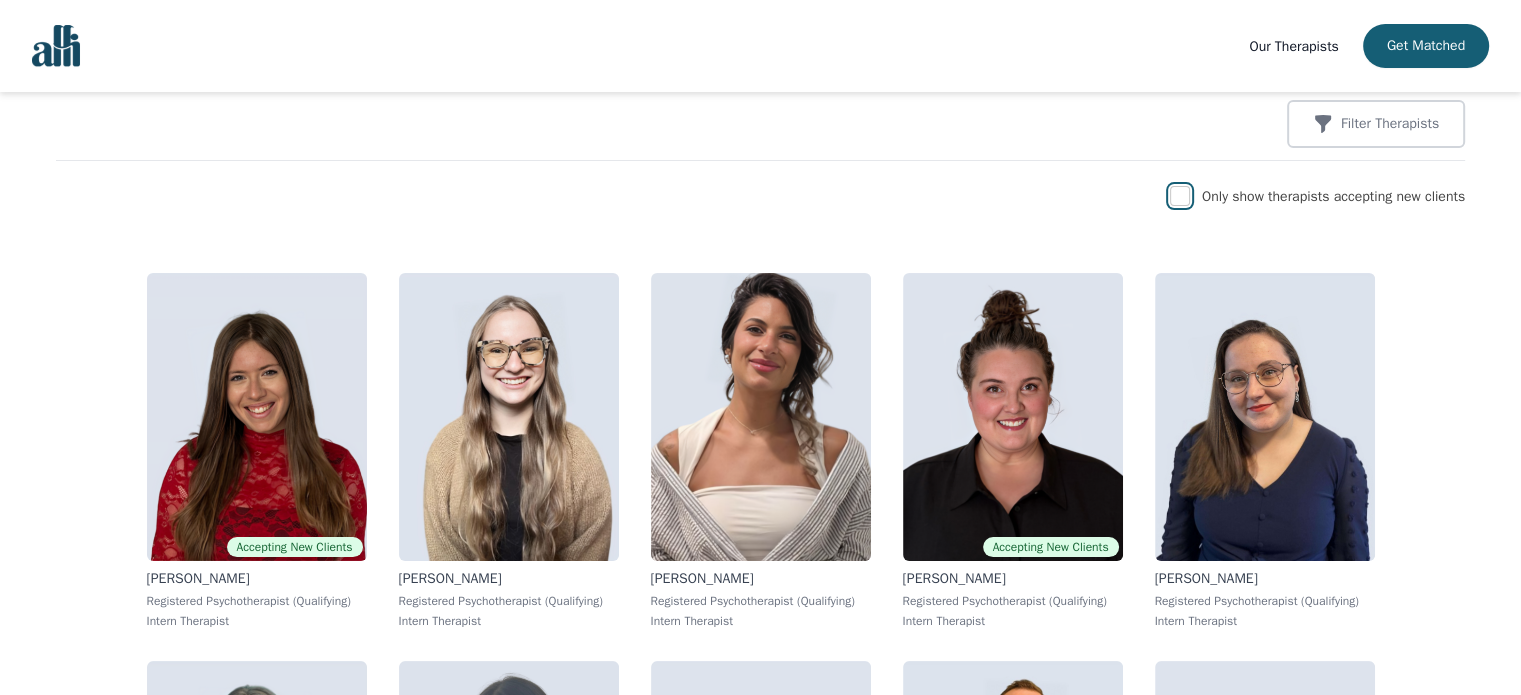 click at bounding box center (1180, 196) 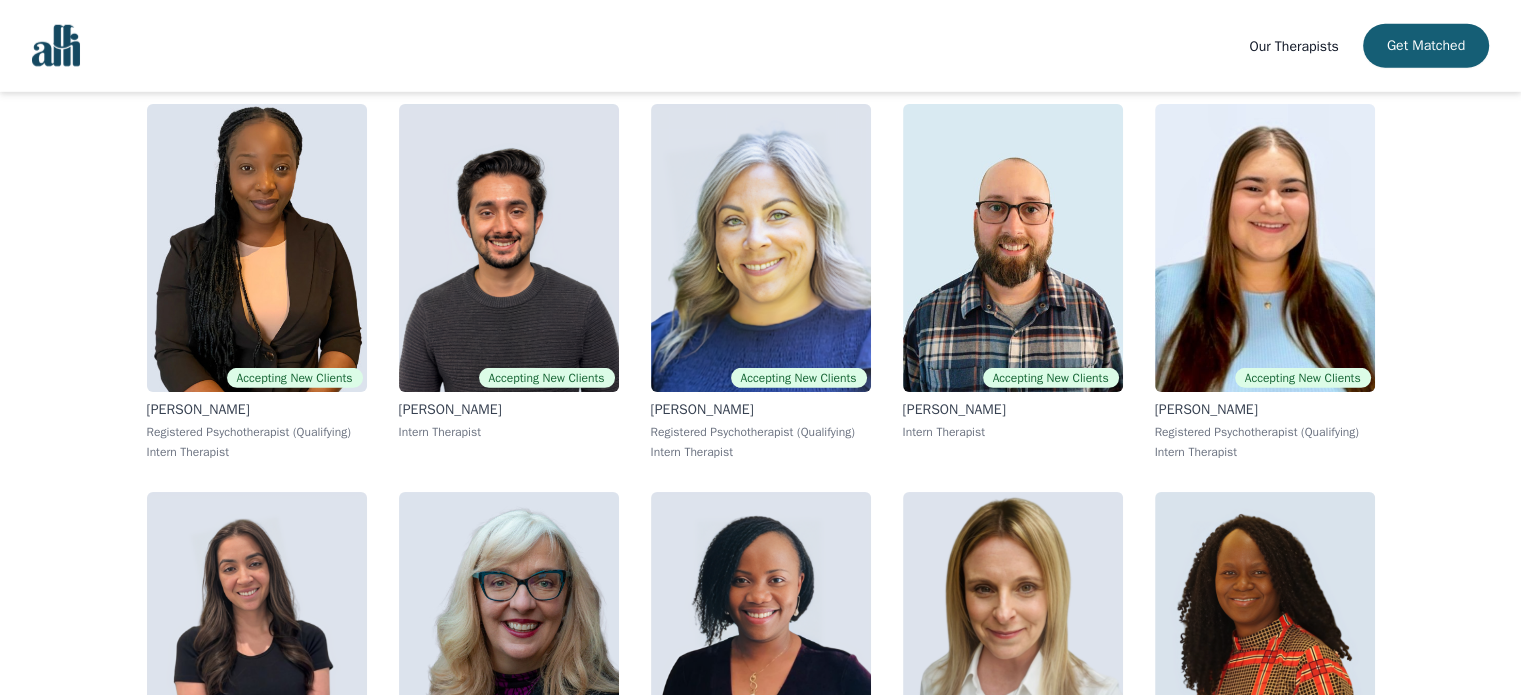 scroll, scrollTop: 5865, scrollLeft: 0, axis: vertical 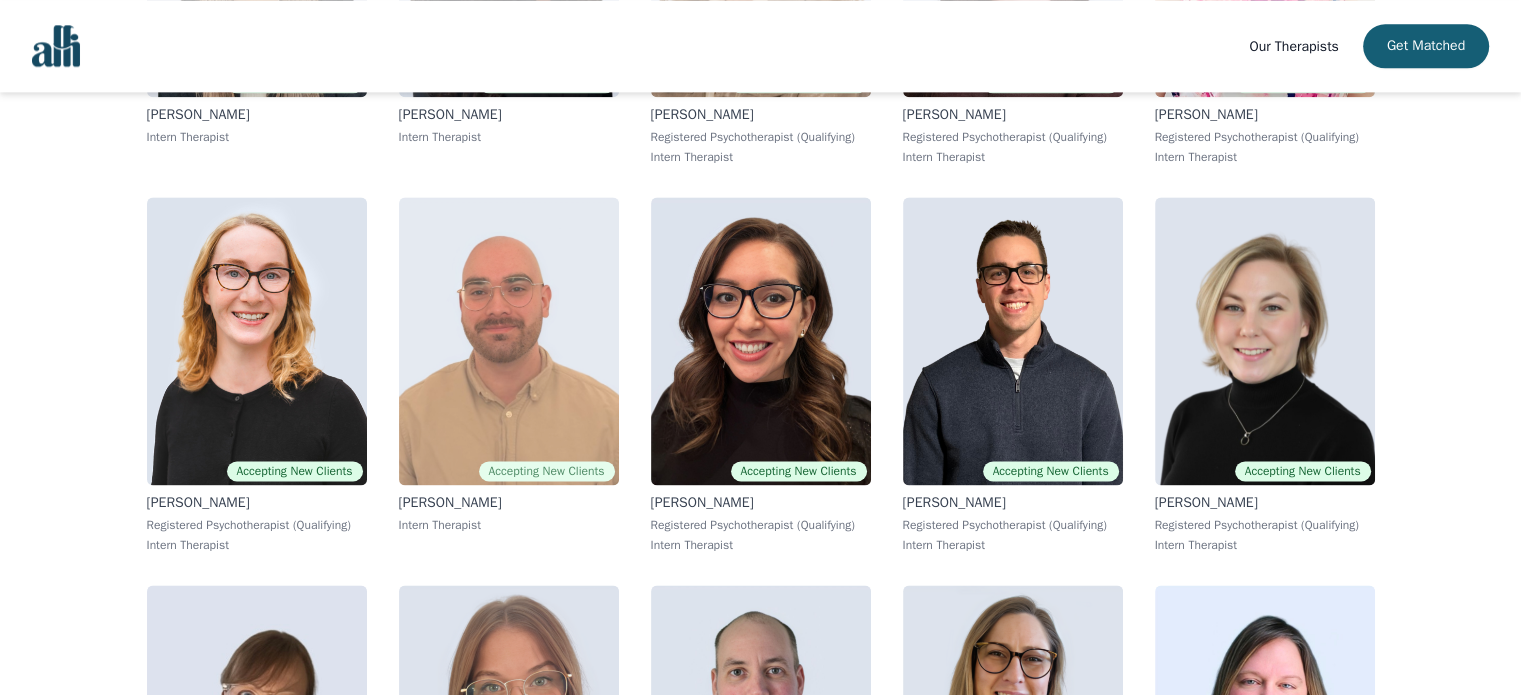 click at bounding box center [509, 341] 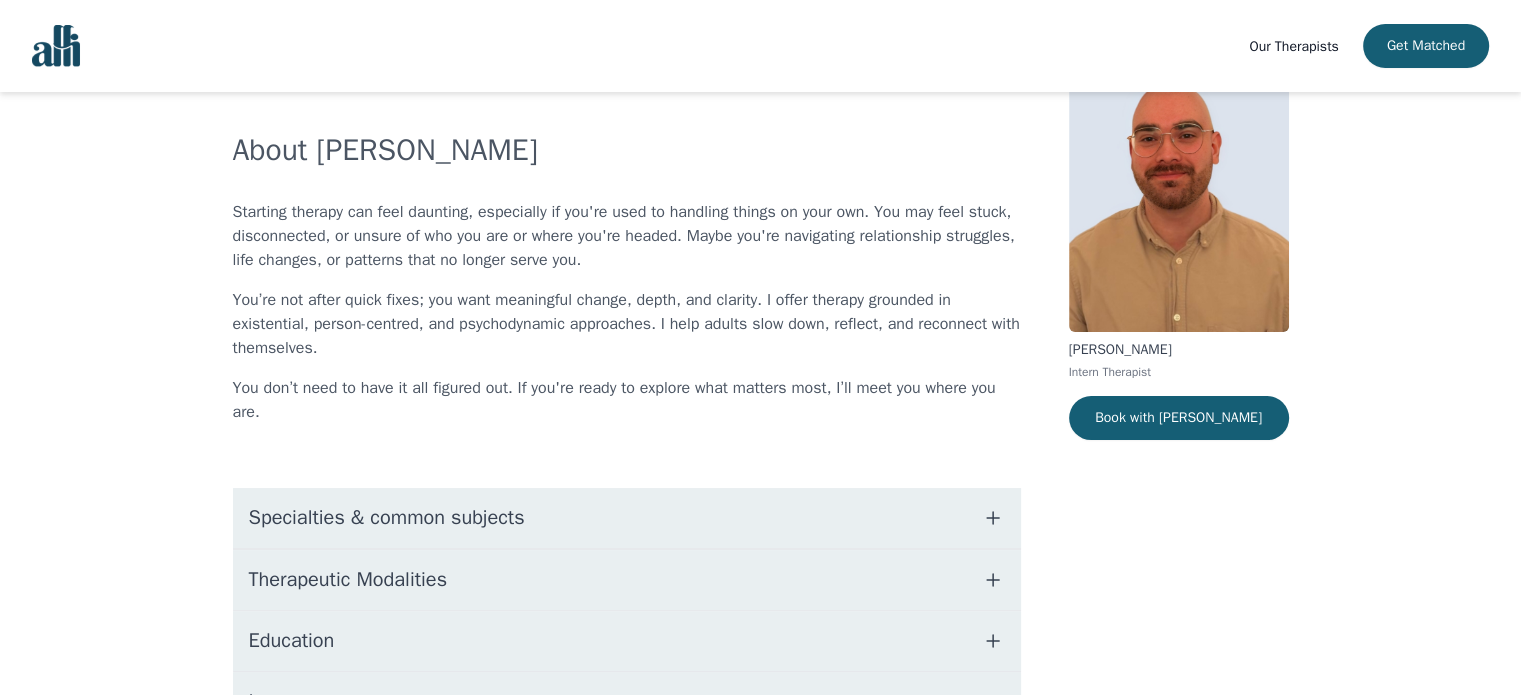 scroll, scrollTop: 0, scrollLeft: 0, axis: both 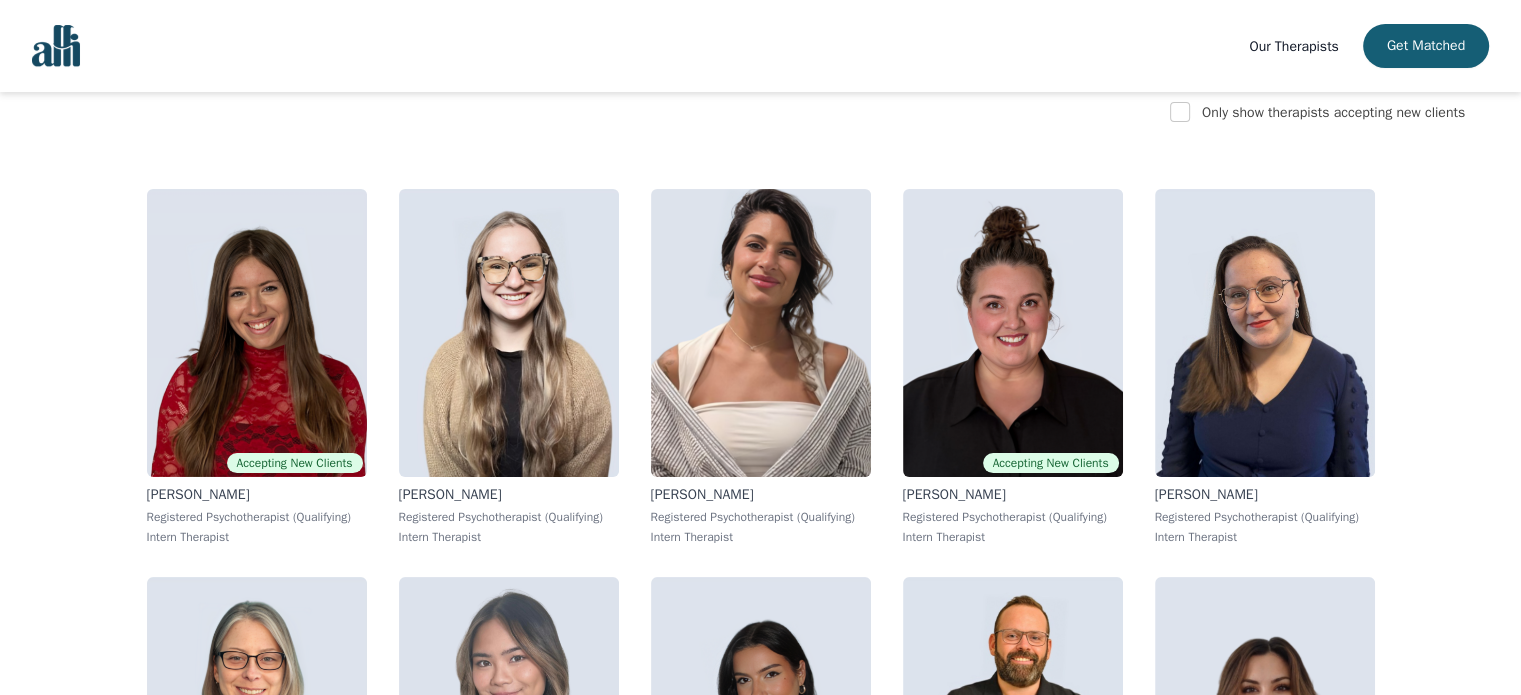 click on "Only show therapists accepting new clients" at bounding box center (1333, 112) 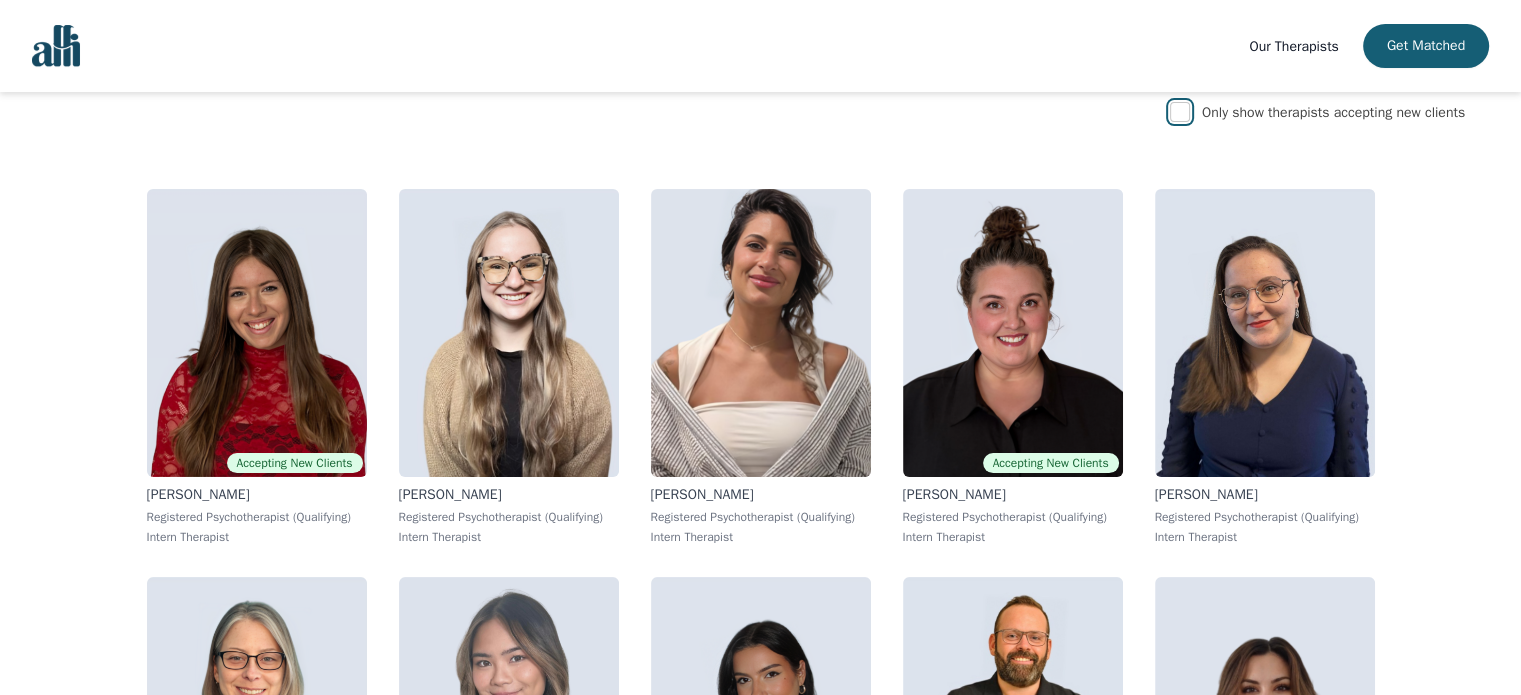 click at bounding box center [1180, 112] 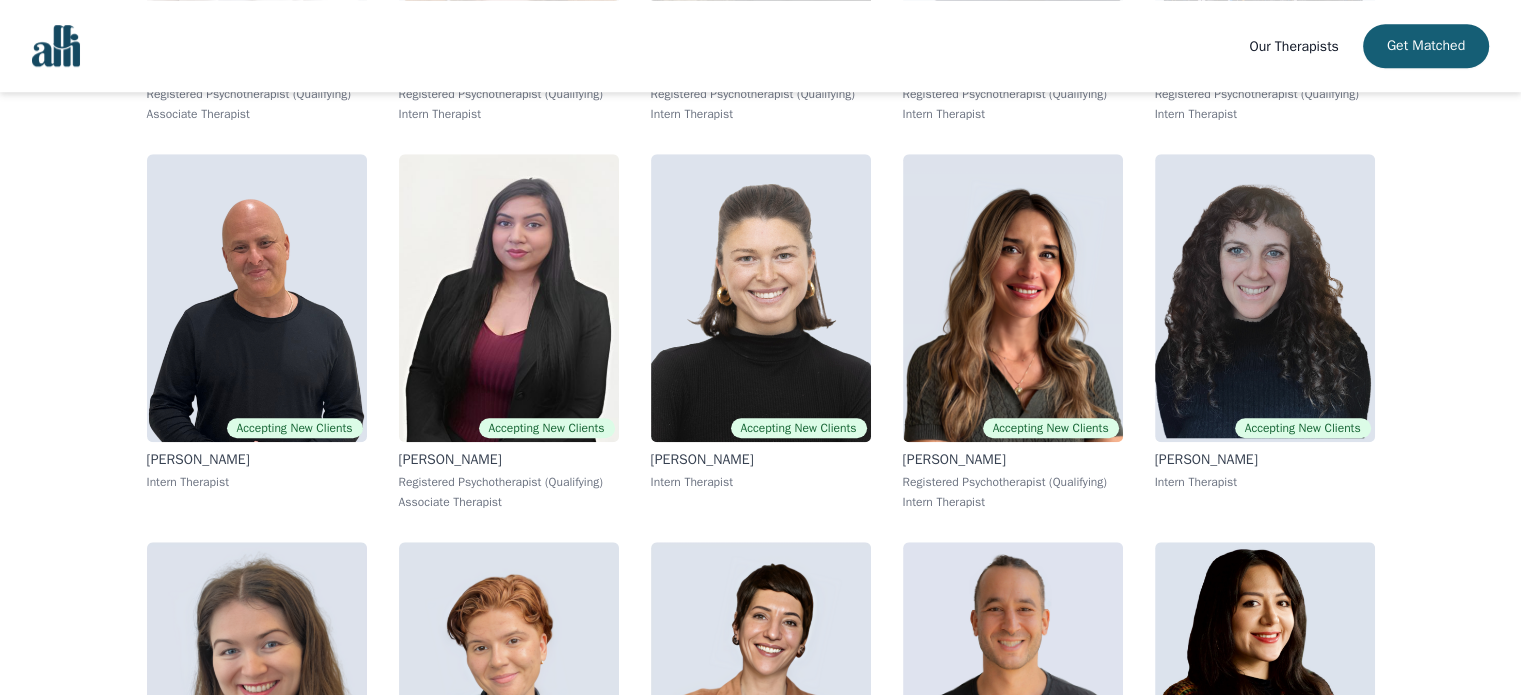 scroll, scrollTop: 1549, scrollLeft: 0, axis: vertical 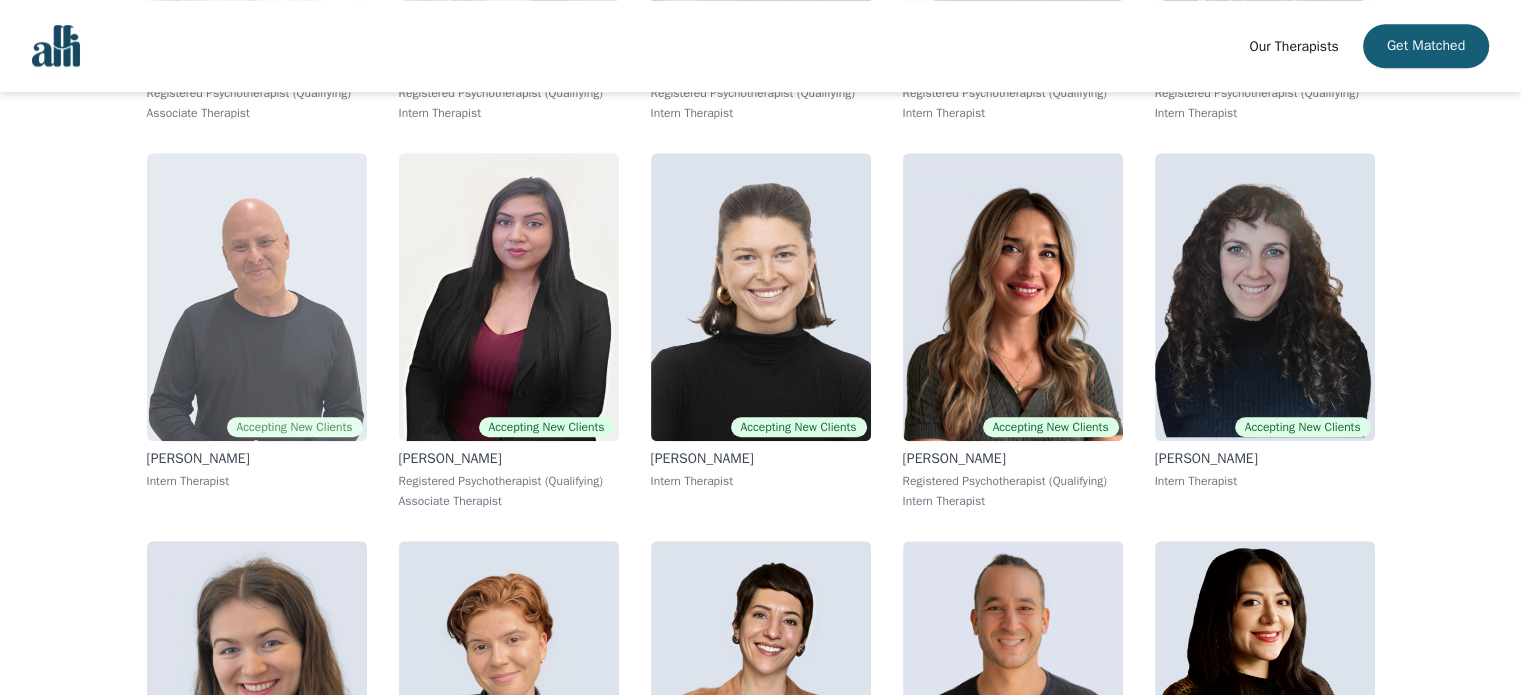 click at bounding box center (257, 297) 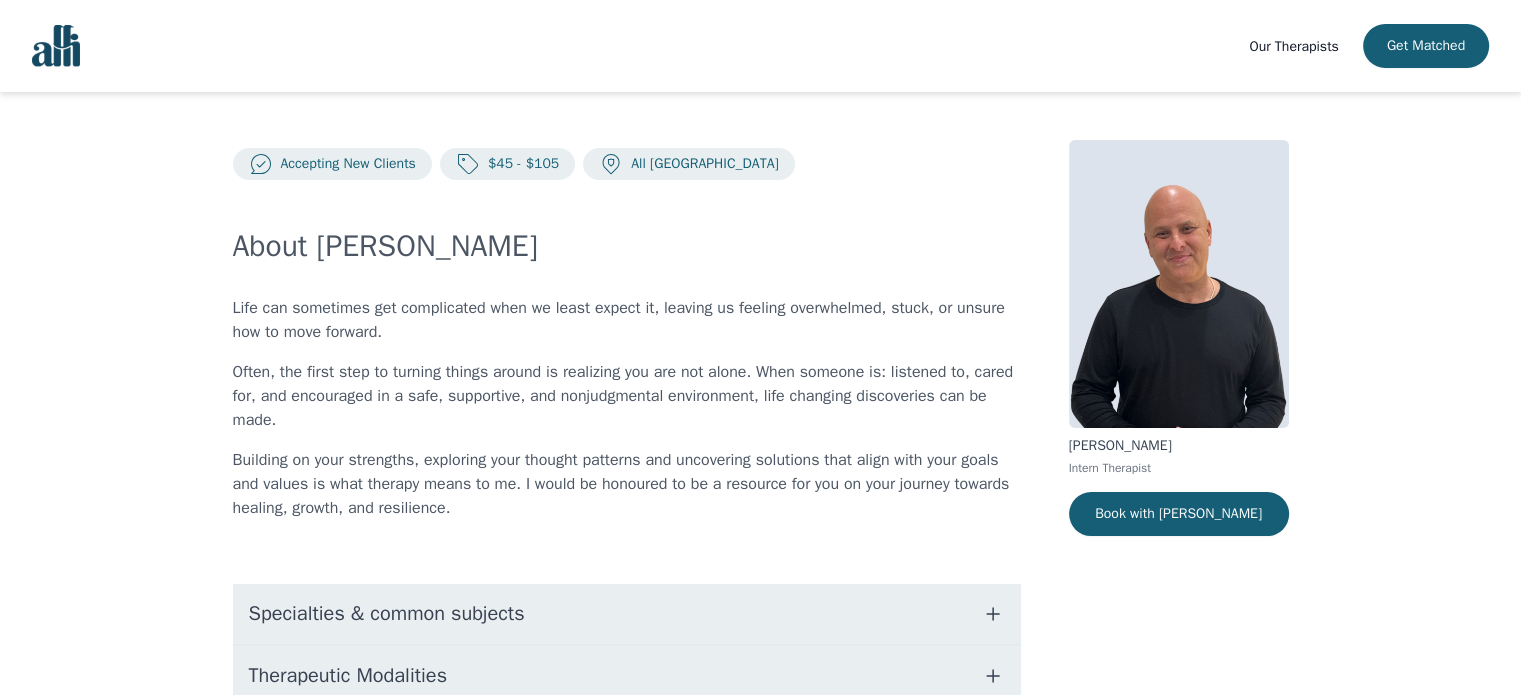 scroll, scrollTop: 349, scrollLeft: 0, axis: vertical 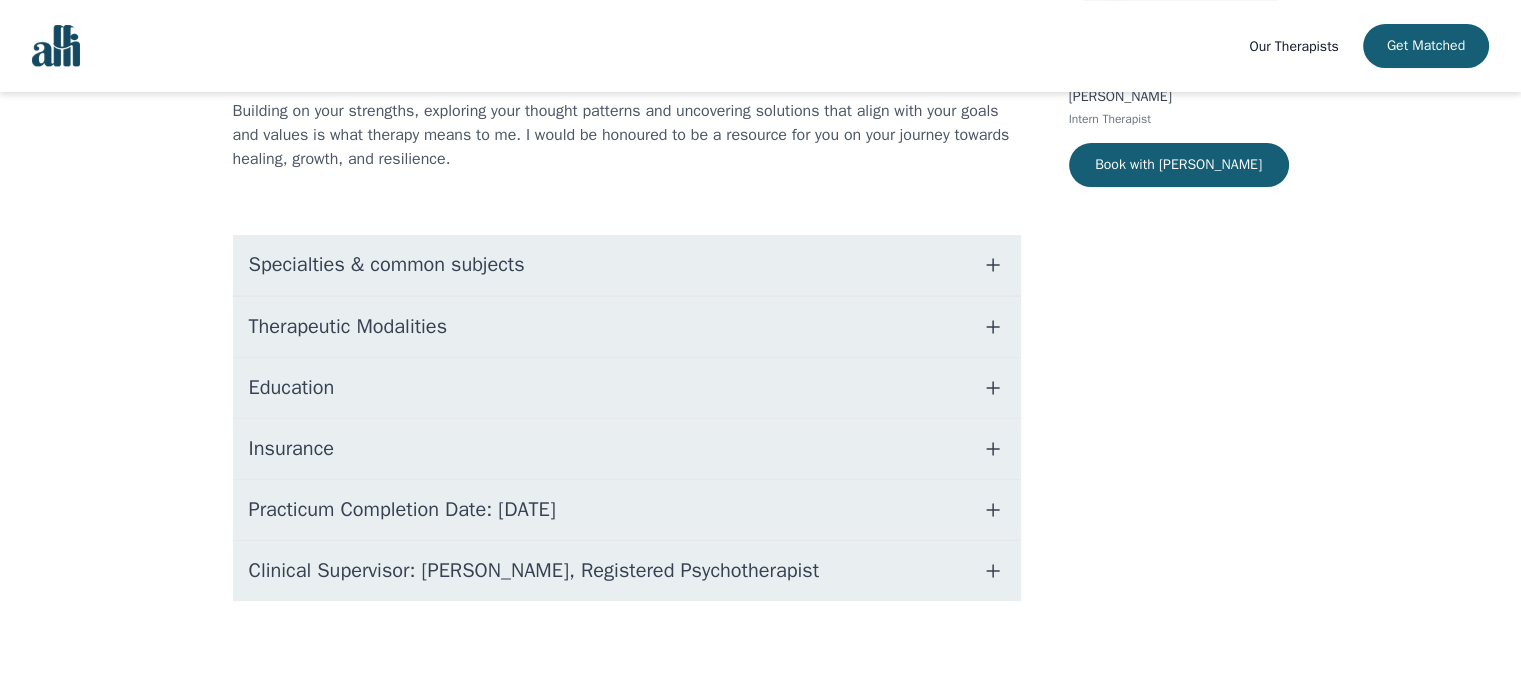 click on "Practicum Completion Date: 2025-08-22" at bounding box center [402, 510] 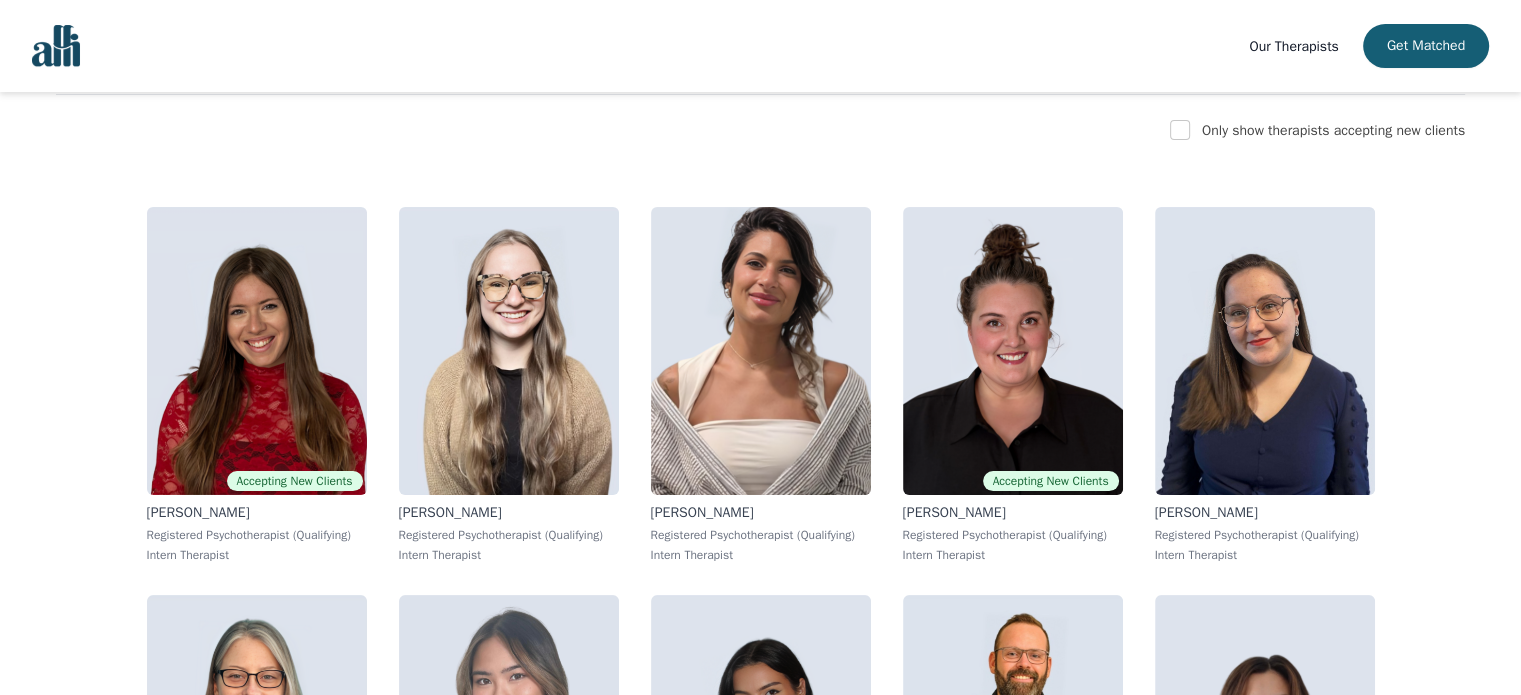 scroll, scrollTop: 229, scrollLeft: 0, axis: vertical 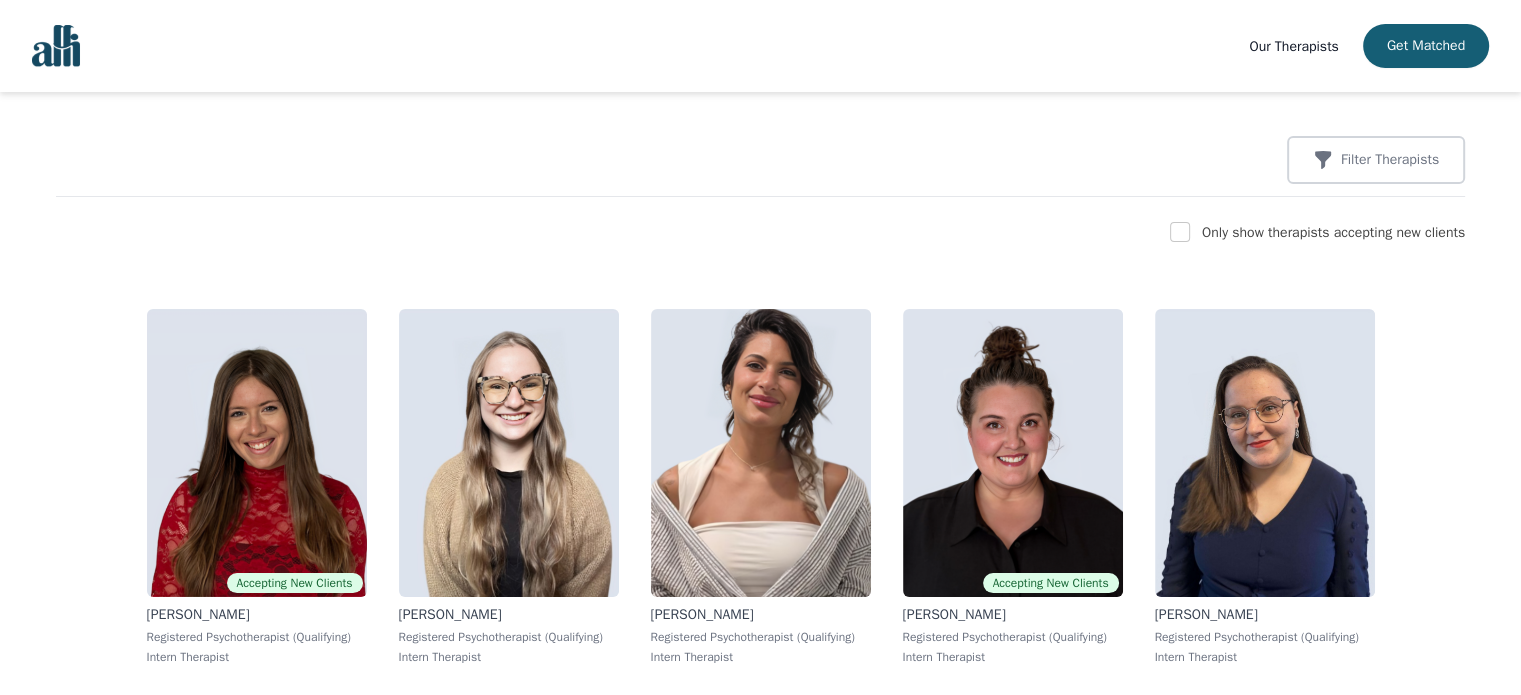 click on "Only show therapists accepting new clients" at bounding box center (1333, 232) 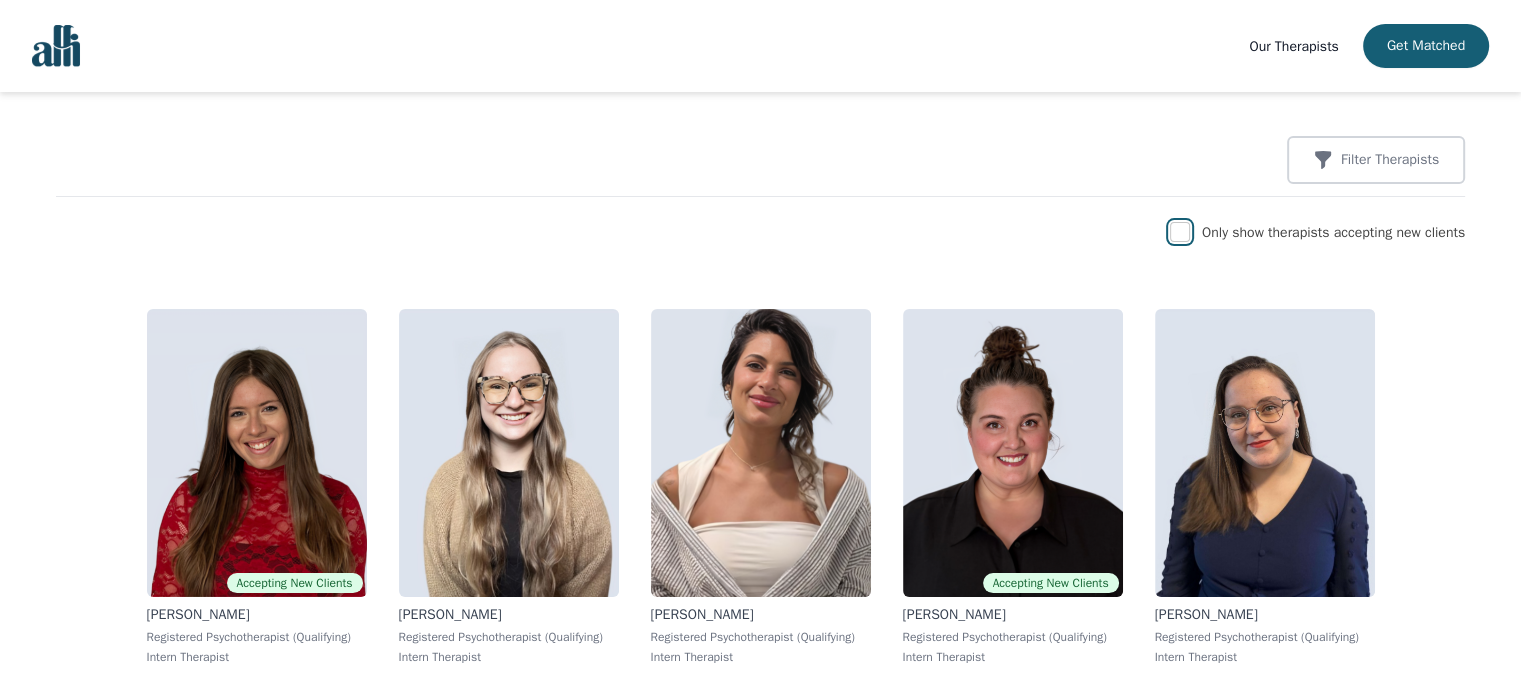 click at bounding box center [1180, 232] 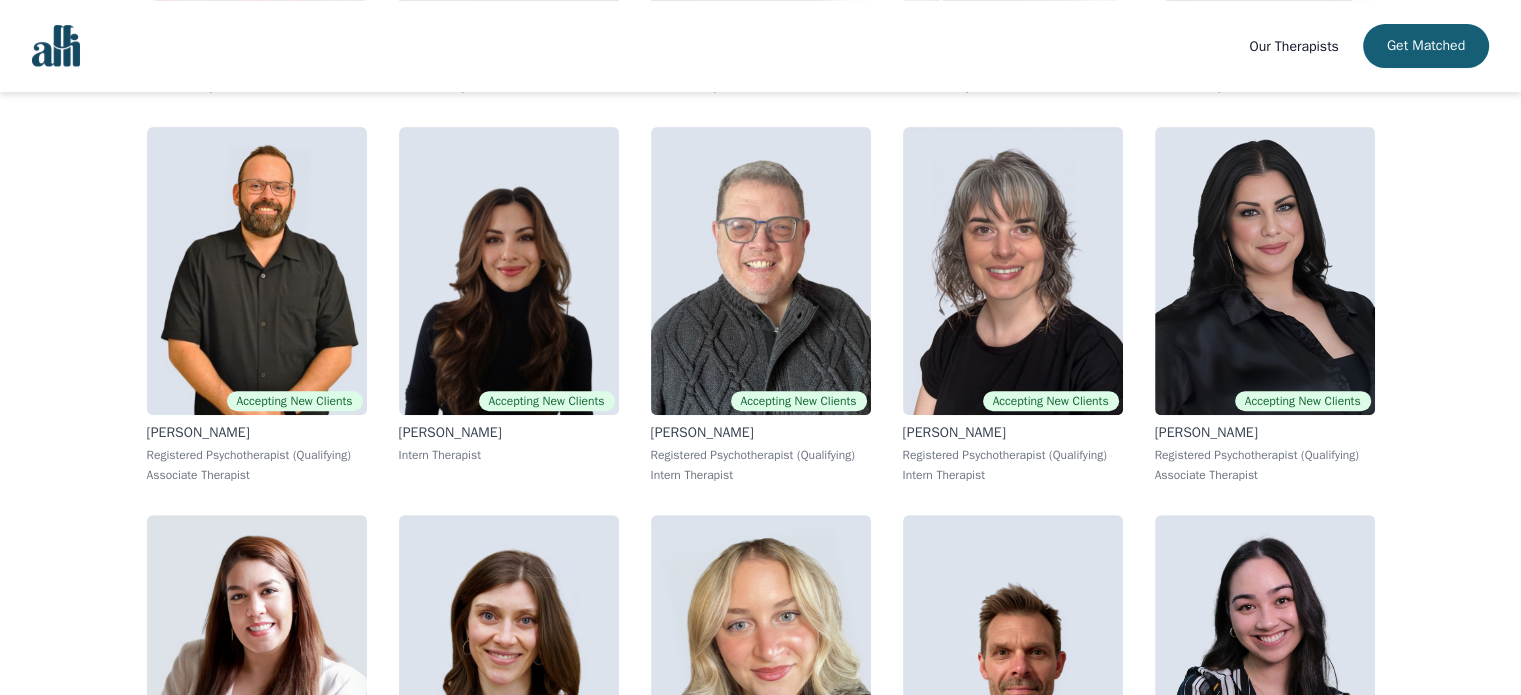 scroll, scrollTop: 829, scrollLeft: 0, axis: vertical 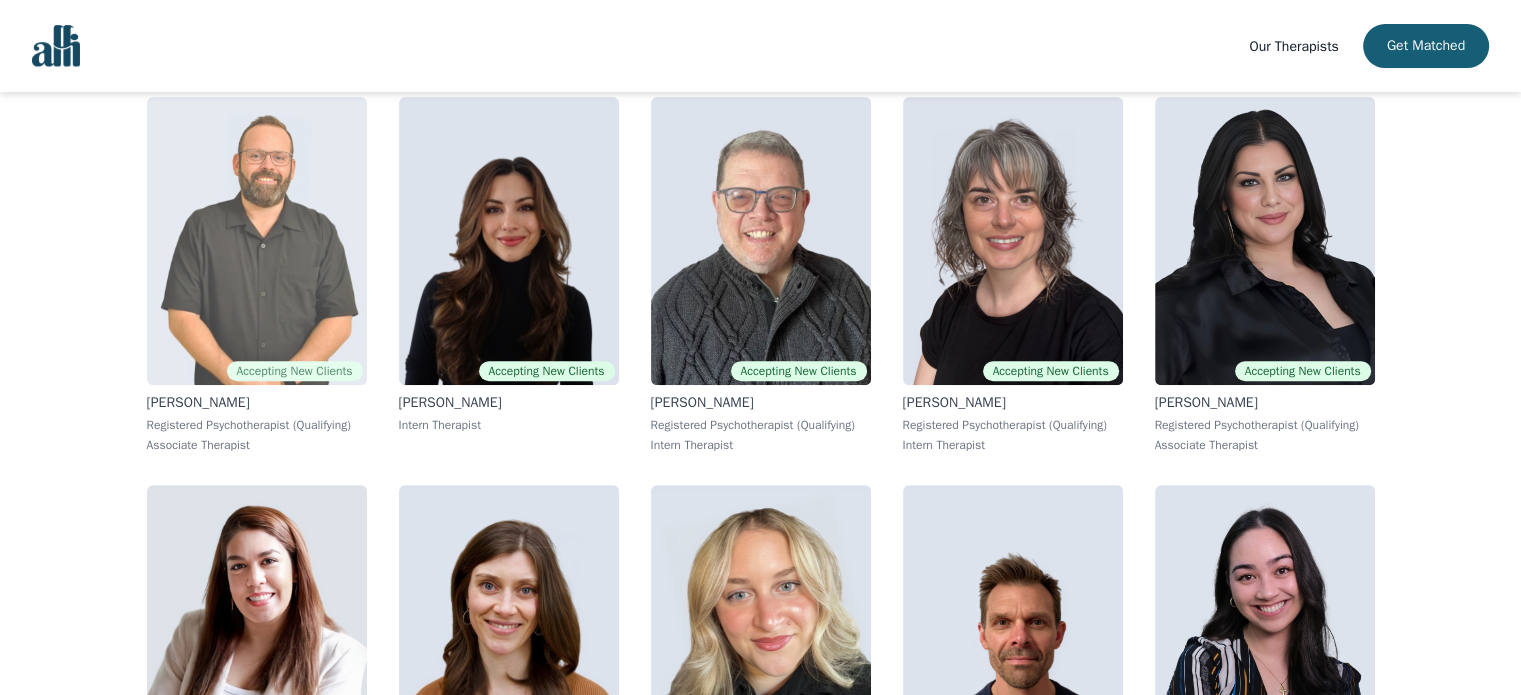 click at bounding box center (257, 241) 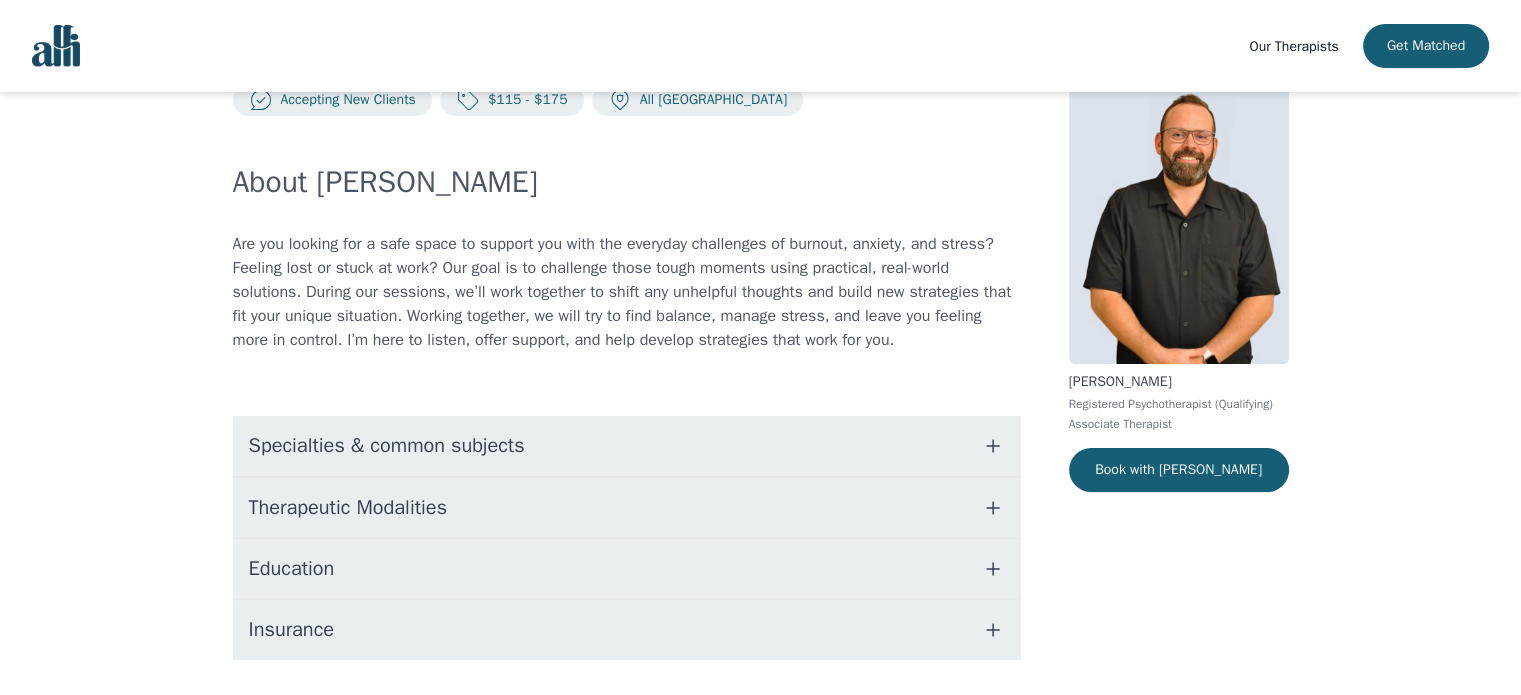 scroll, scrollTop: 124, scrollLeft: 0, axis: vertical 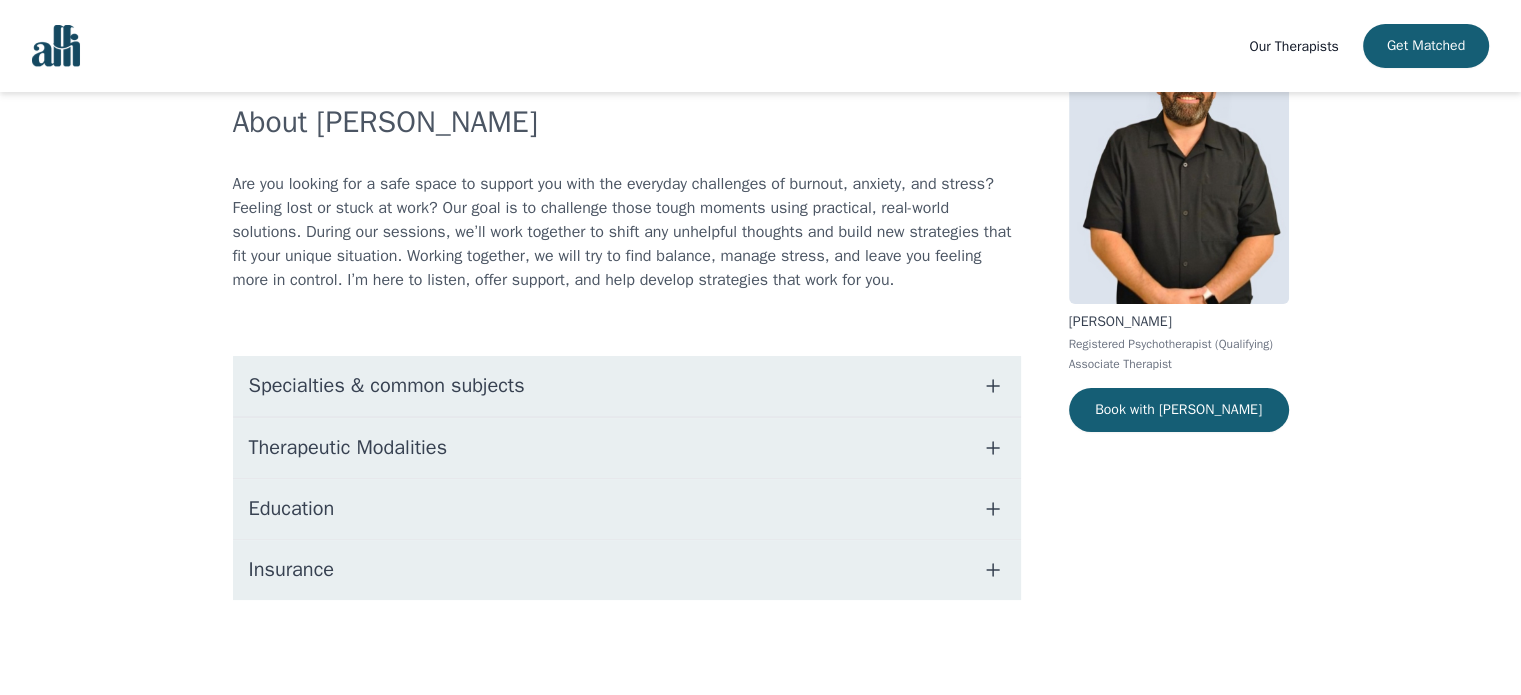 click on "Therapeutic Modalities" at bounding box center (348, 448) 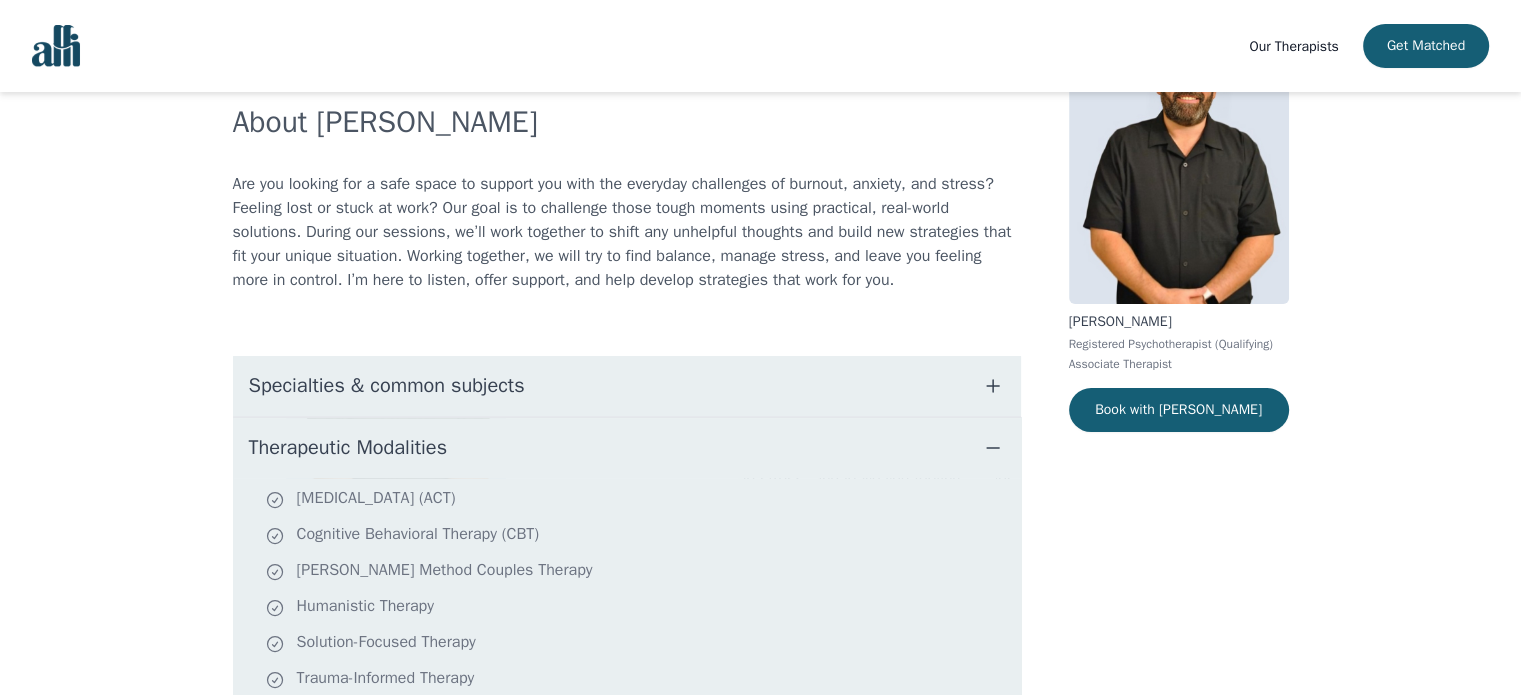 click on "Therapeutic Modalities" at bounding box center (348, 448) 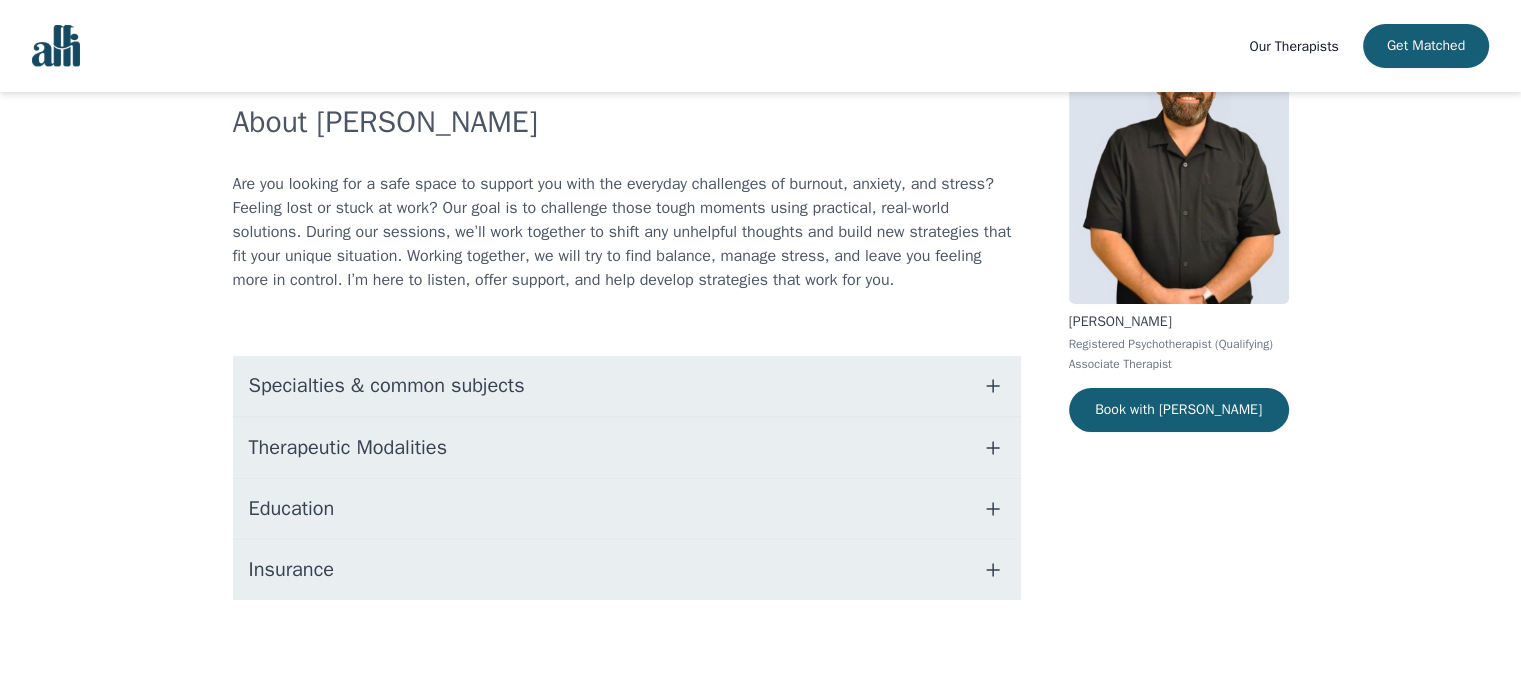 click on "Education" at bounding box center [292, 509] 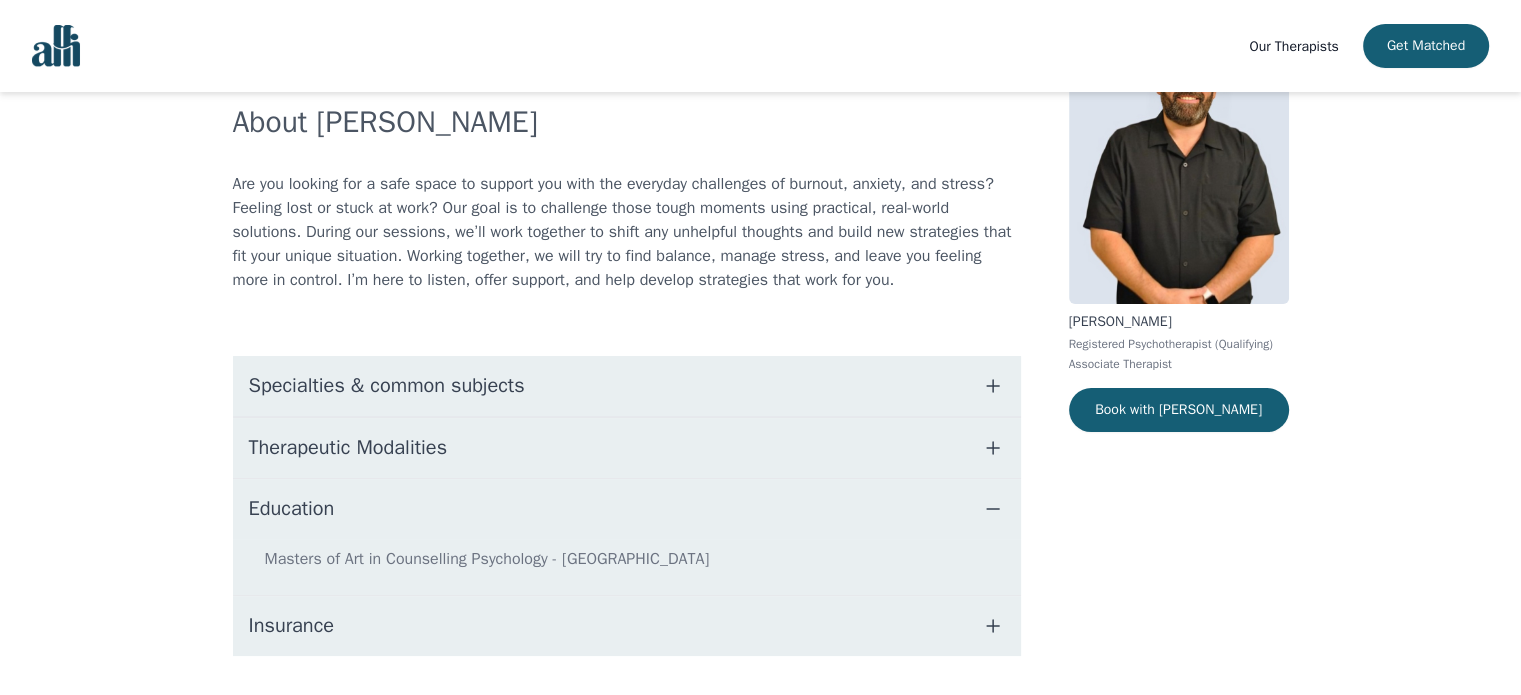 click on "Education" at bounding box center (292, 509) 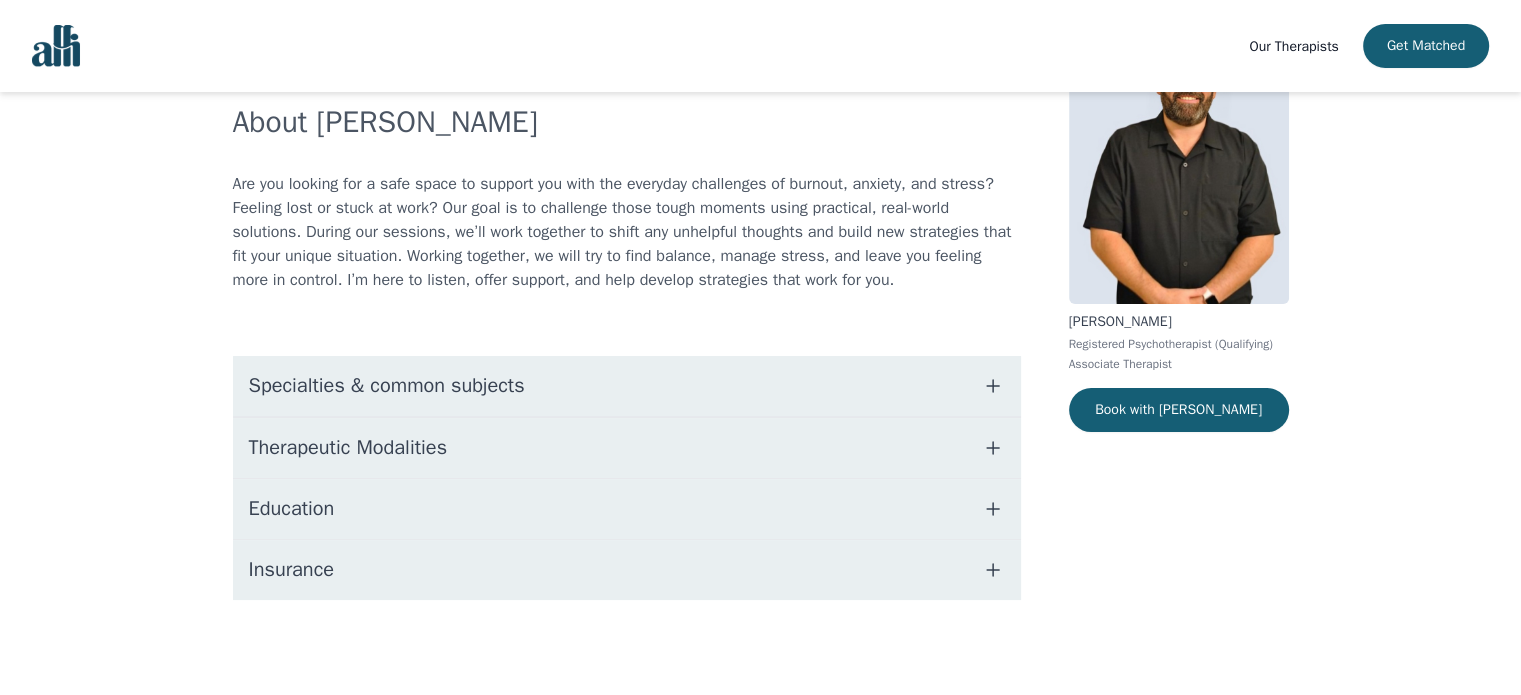 click on "Insurance" at bounding box center [291, 570] 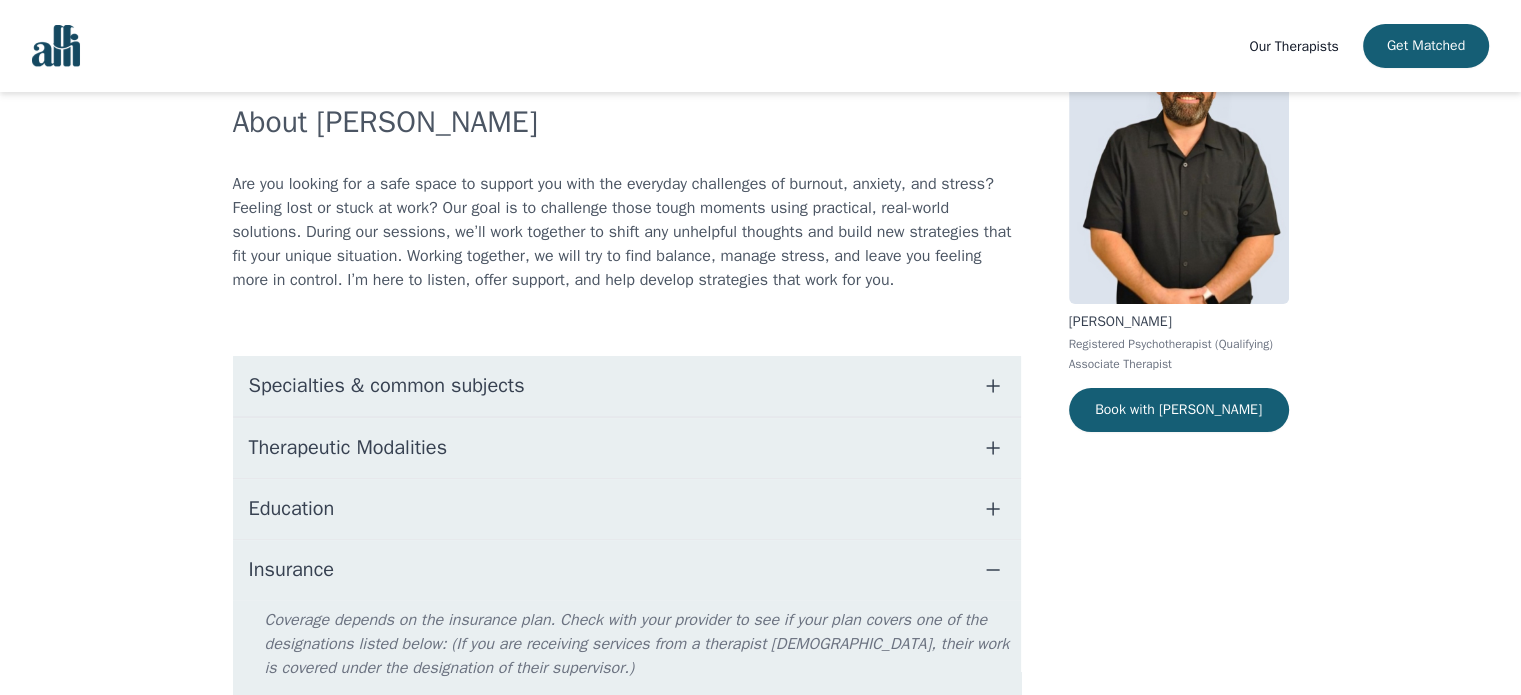 click on "Insurance" at bounding box center [291, 570] 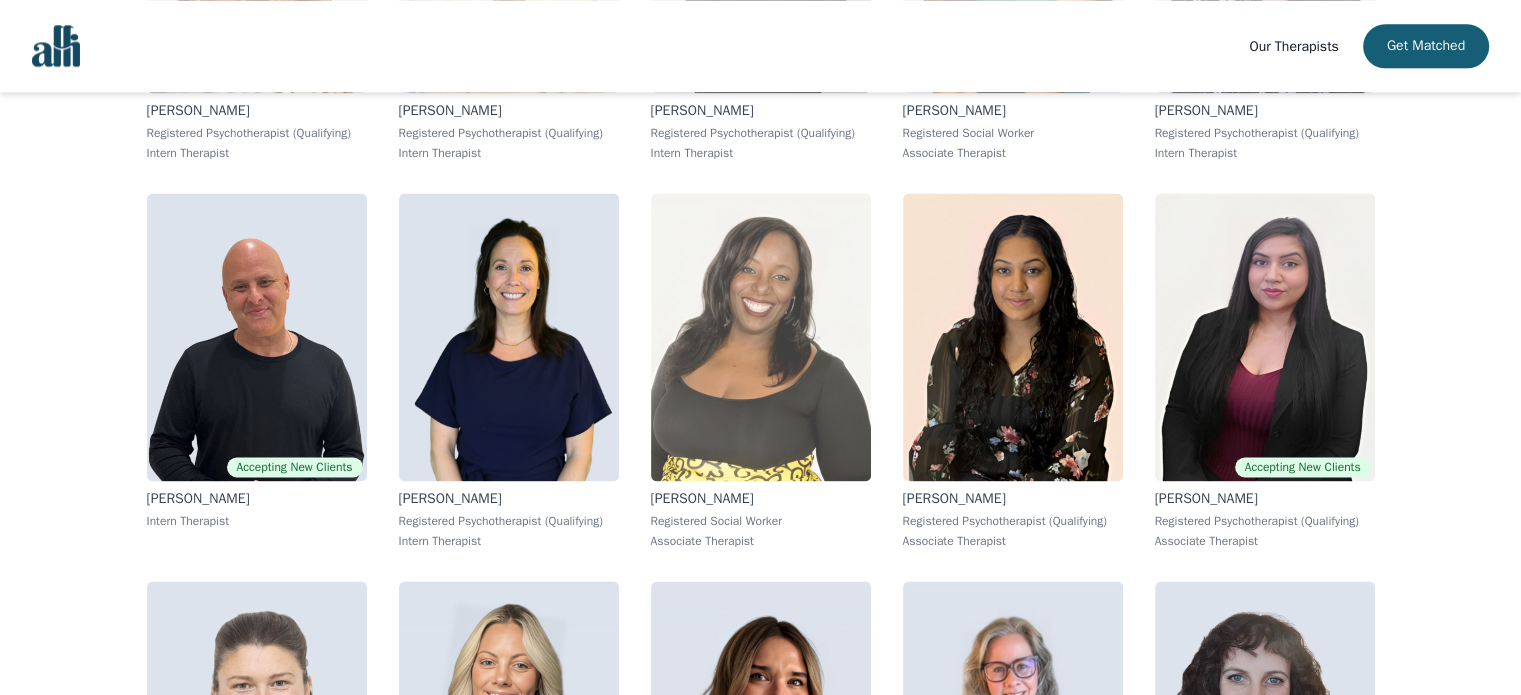 scroll, scrollTop: 2632, scrollLeft: 0, axis: vertical 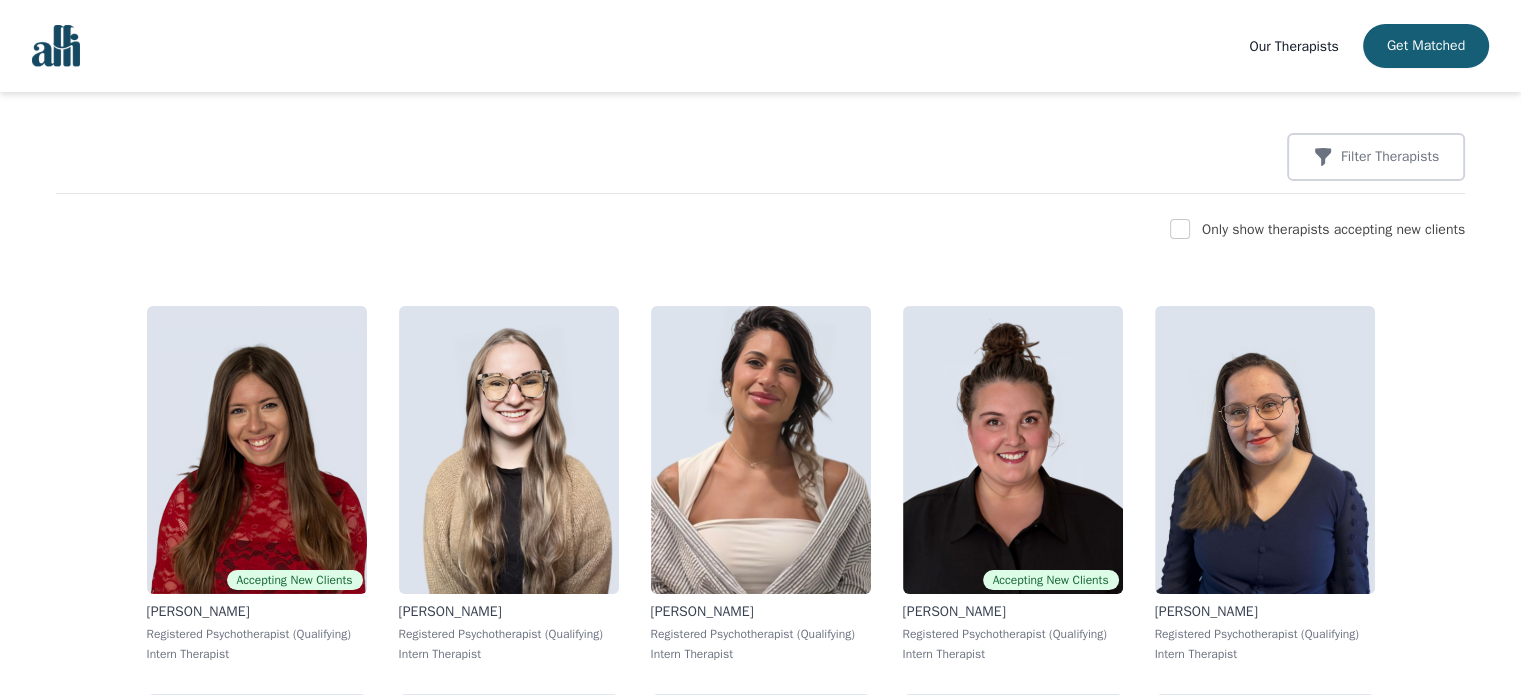click on "Only show therapists accepting new clients" at bounding box center [1333, 229] 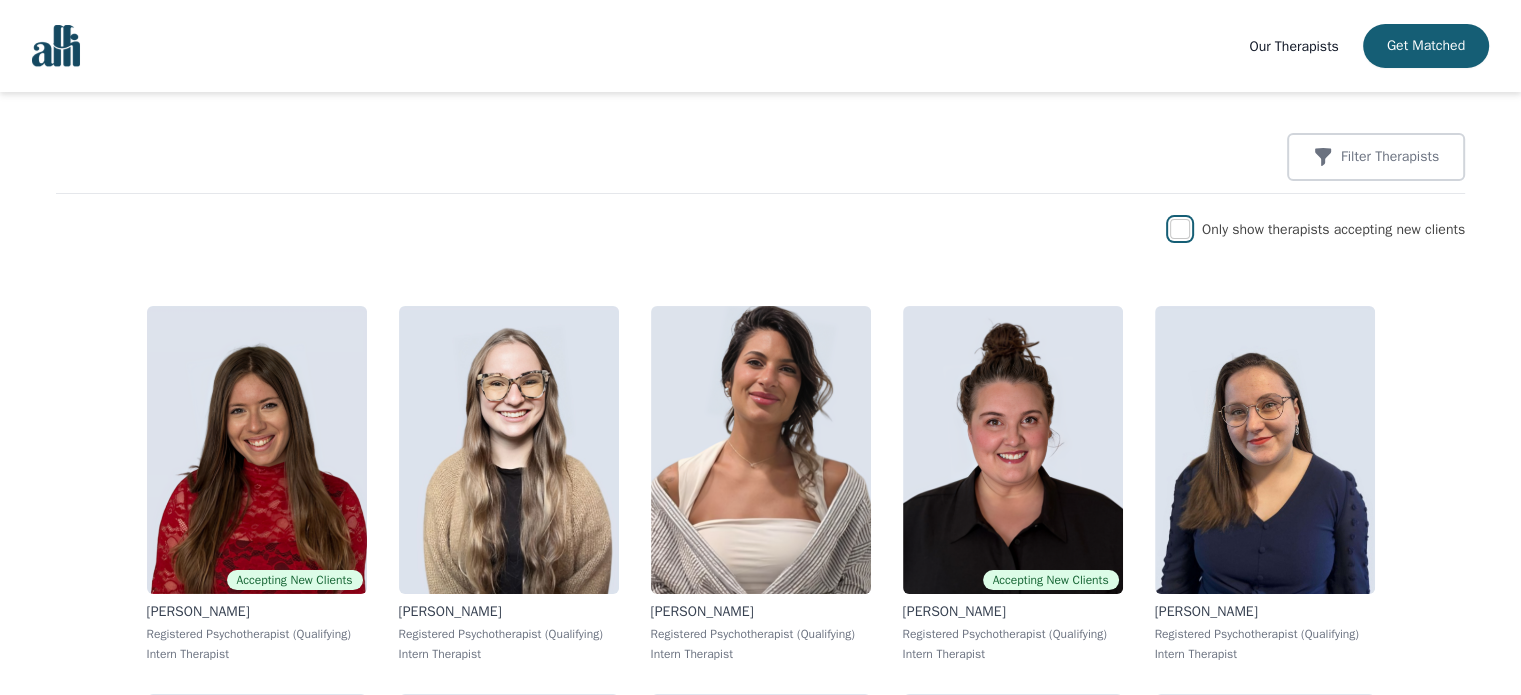 click at bounding box center [1180, 229] 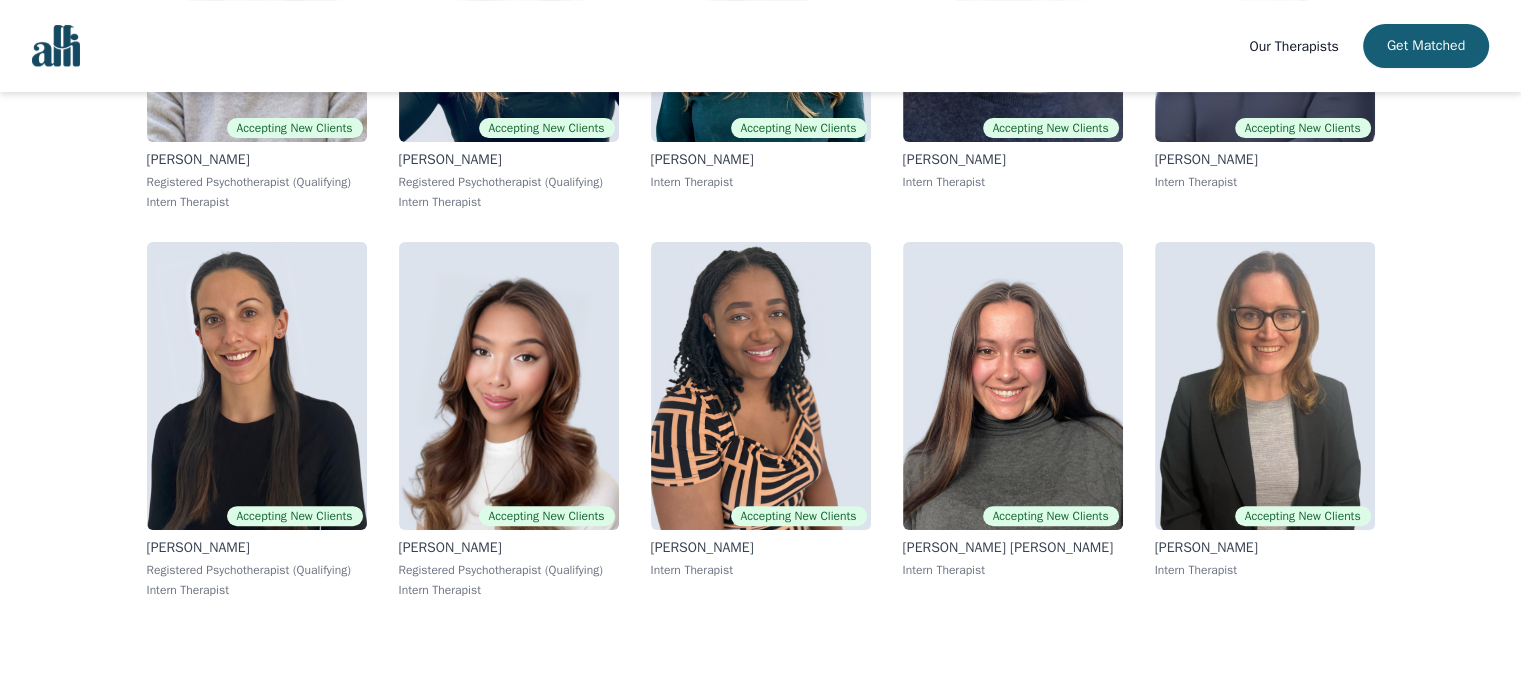 scroll, scrollTop: 8069, scrollLeft: 0, axis: vertical 